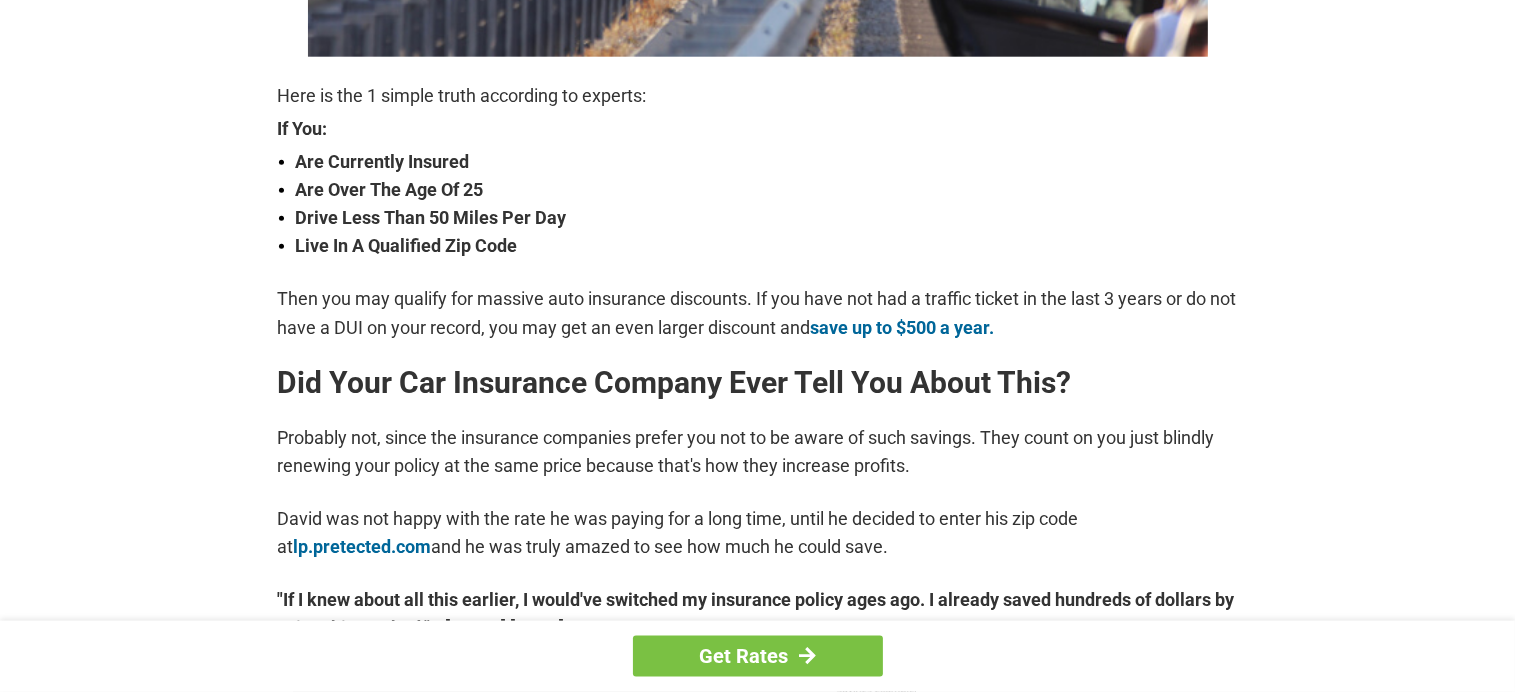 scroll, scrollTop: 739, scrollLeft: 0, axis: vertical 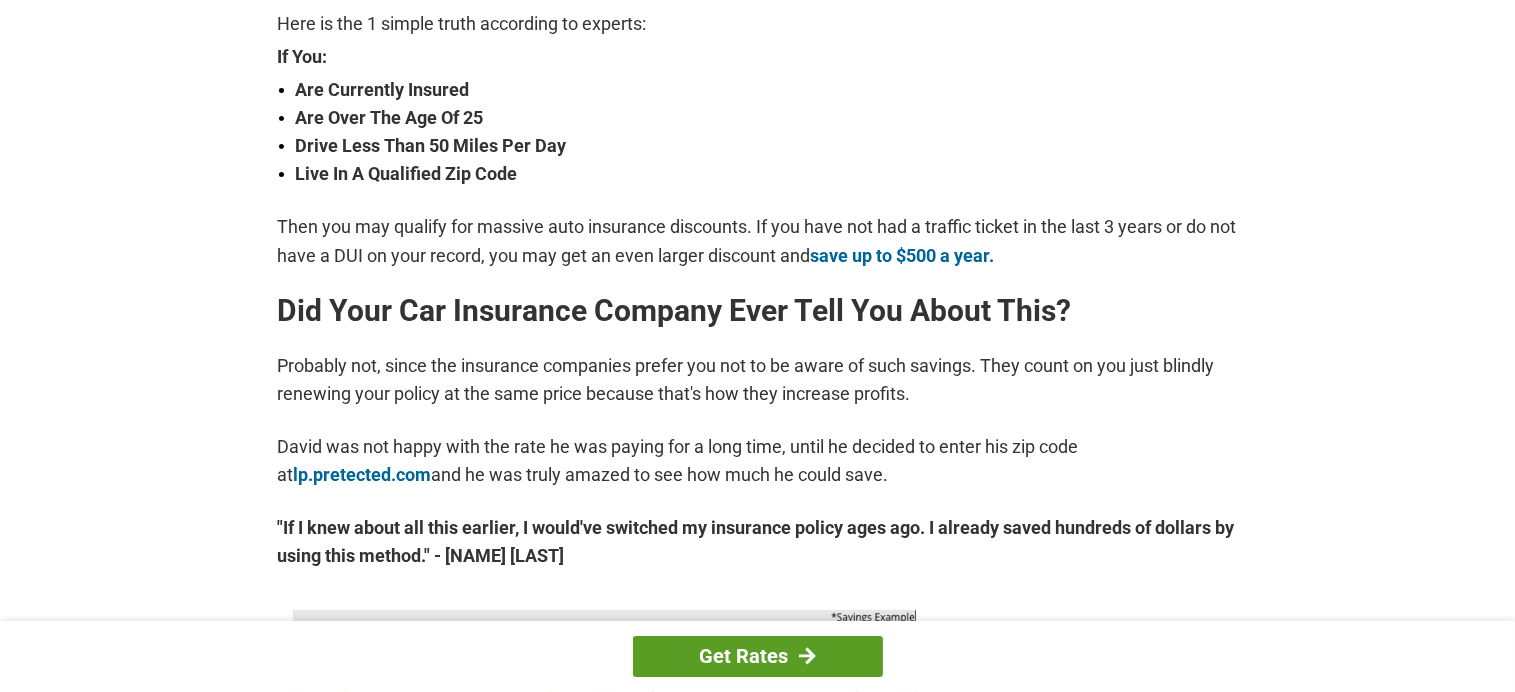click on "Get Rates" at bounding box center [758, 656] 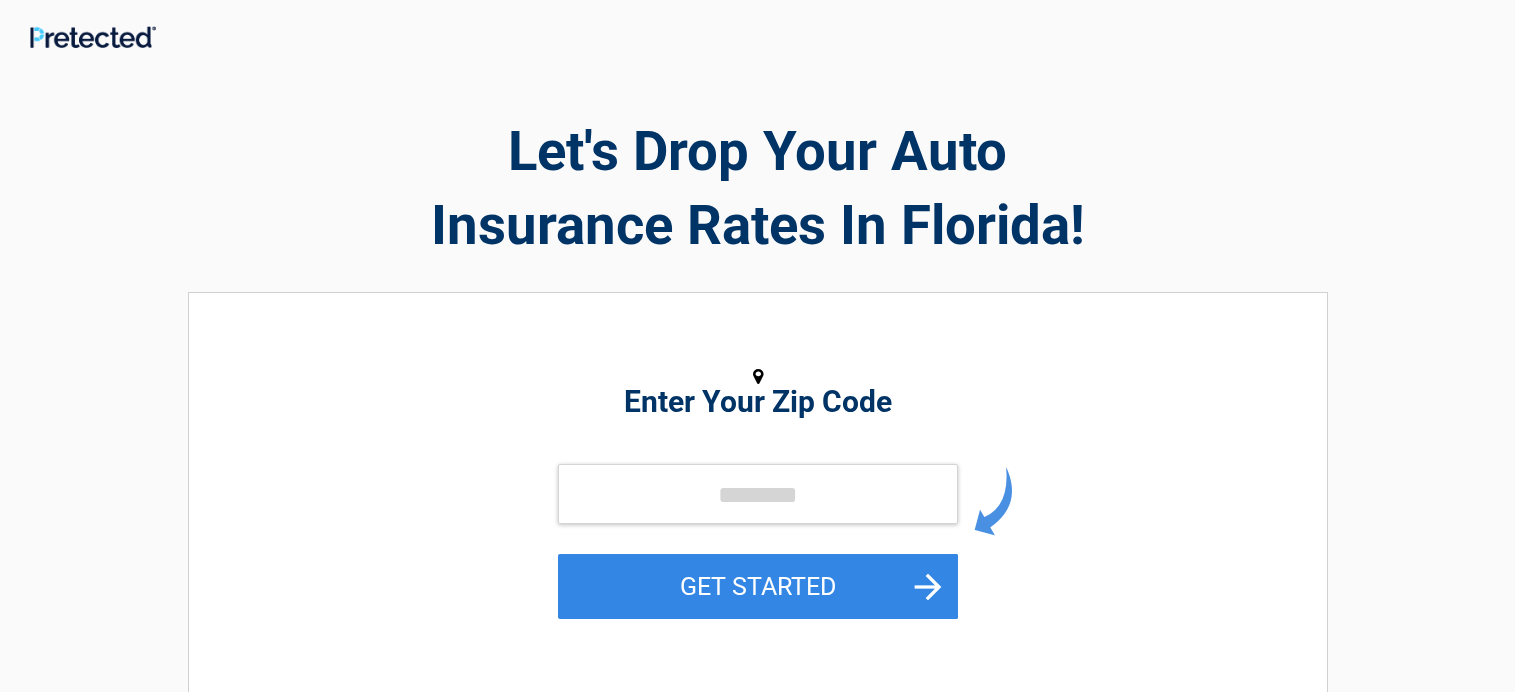 scroll, scrollTop: 0, scrollLeft: 0, axis: both 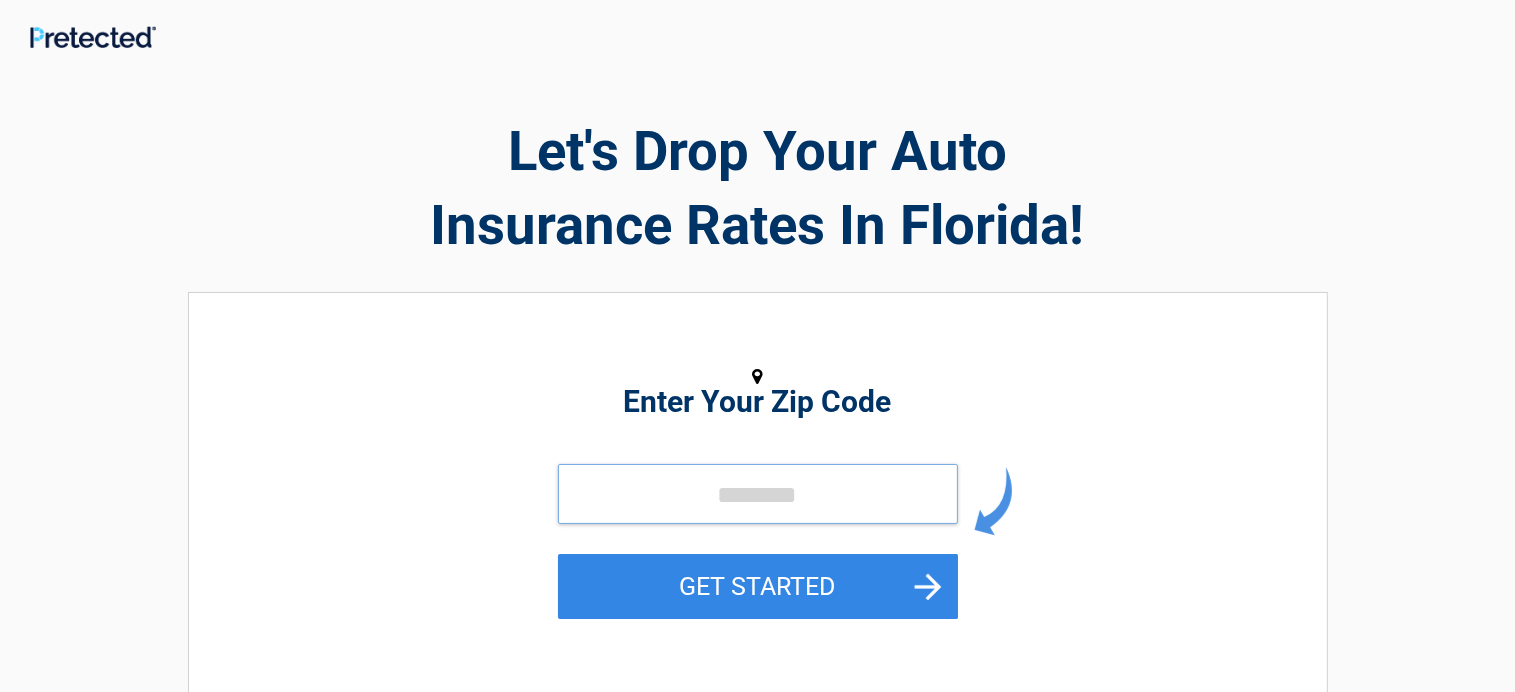 click at bounding box center (758, 494) 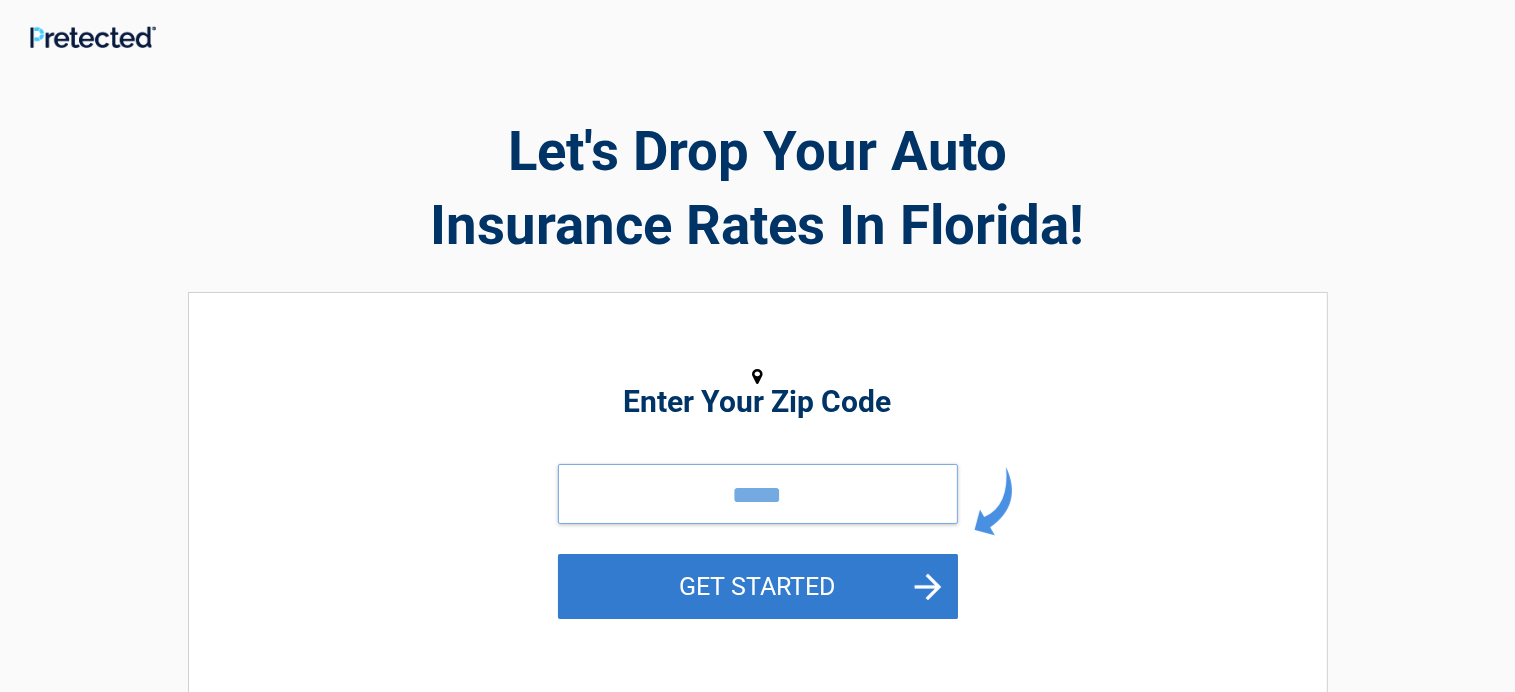 type on "*****" 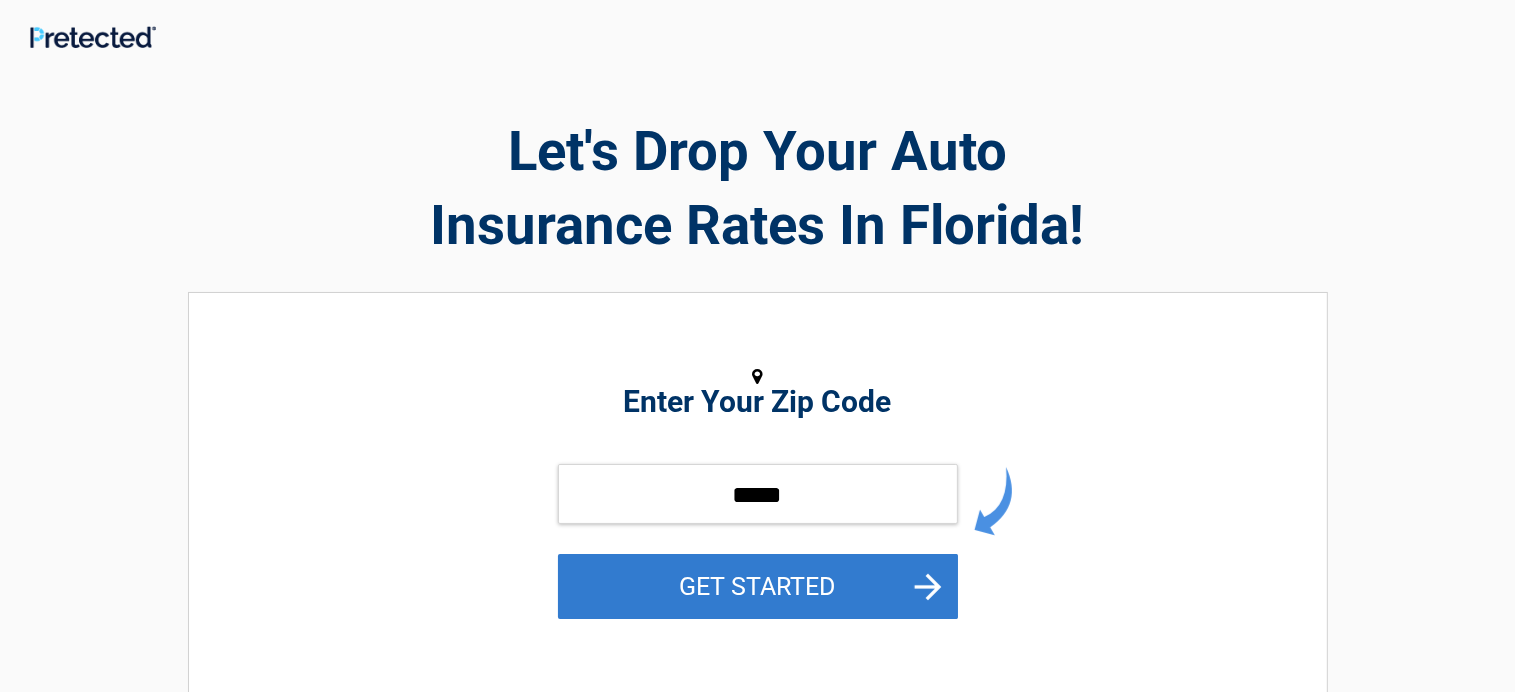 click on "GET STARTED" at bounding box center [758, 586] 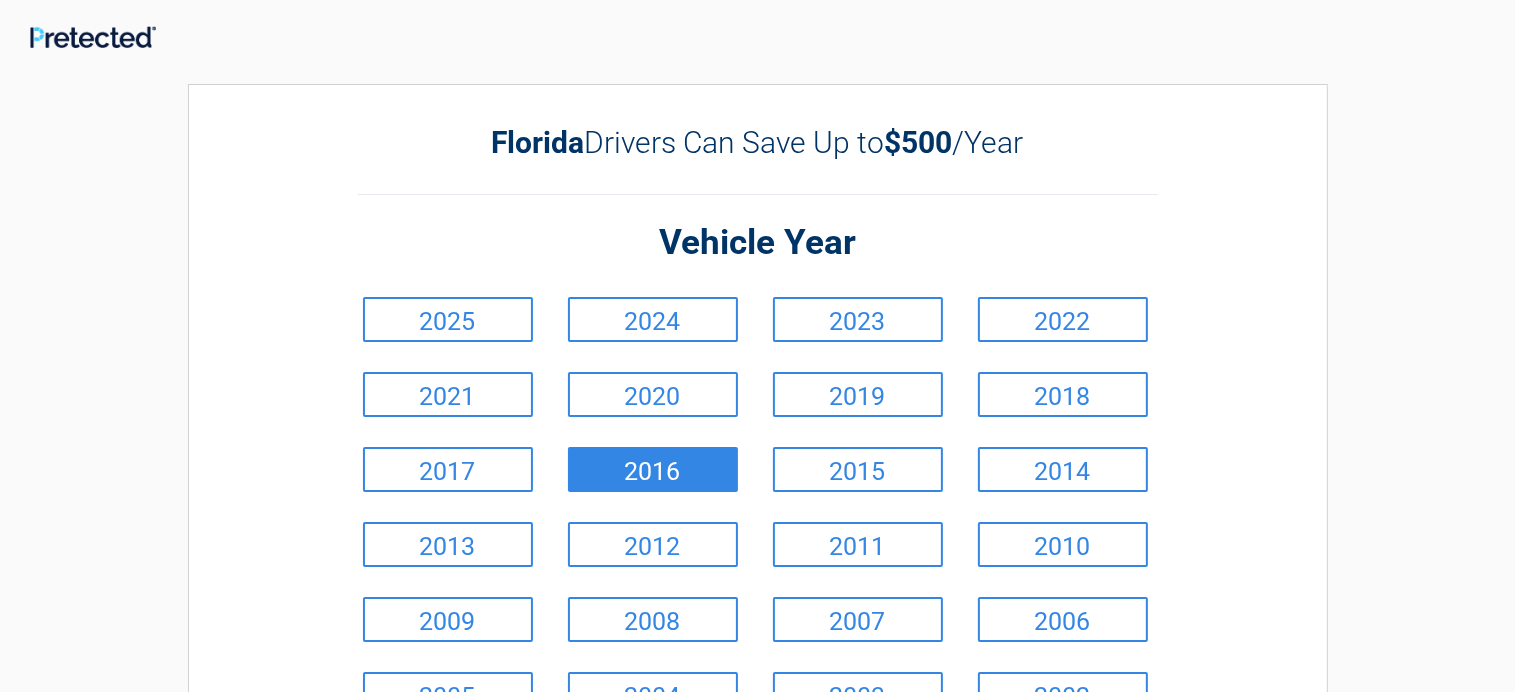 click on "2016" at bounding box center (653, 469) 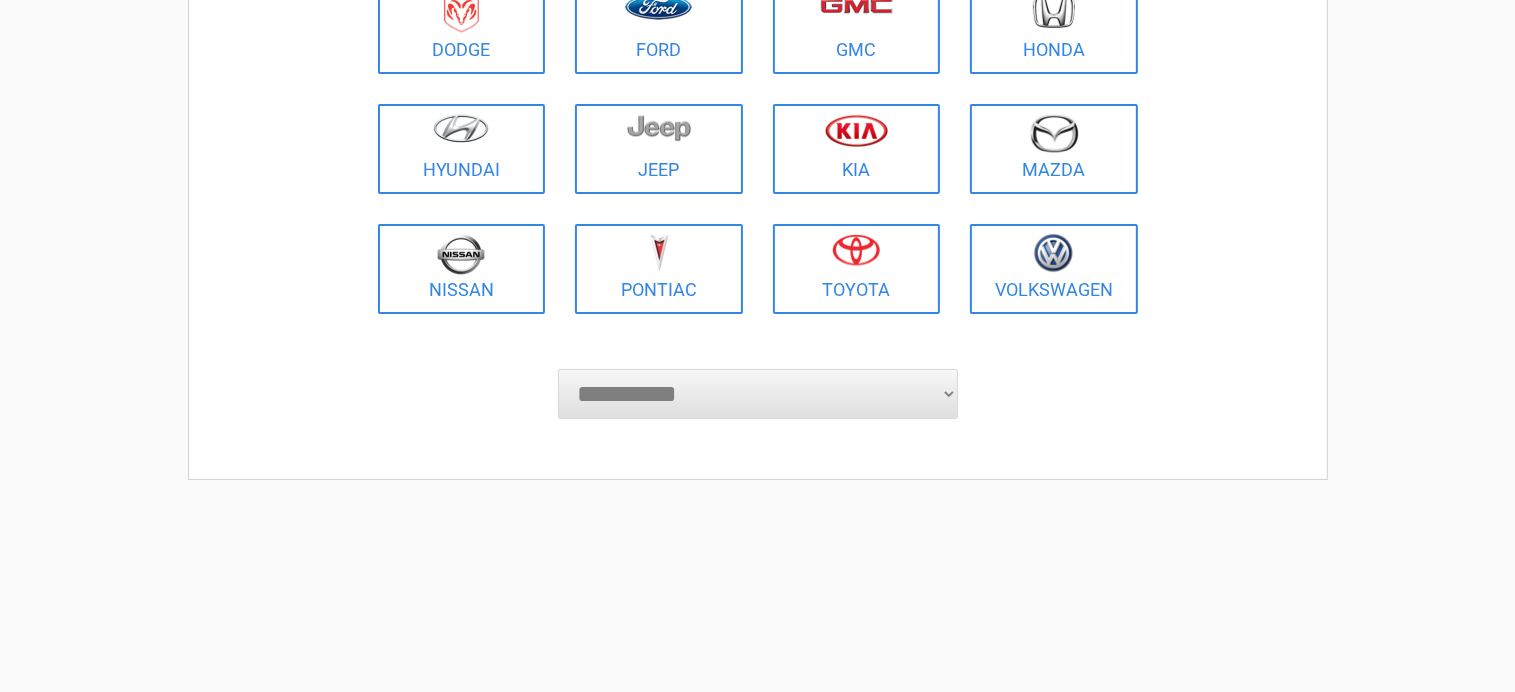 scroll, scrollTop: 422, scrollLeft: 0, axis: vertical 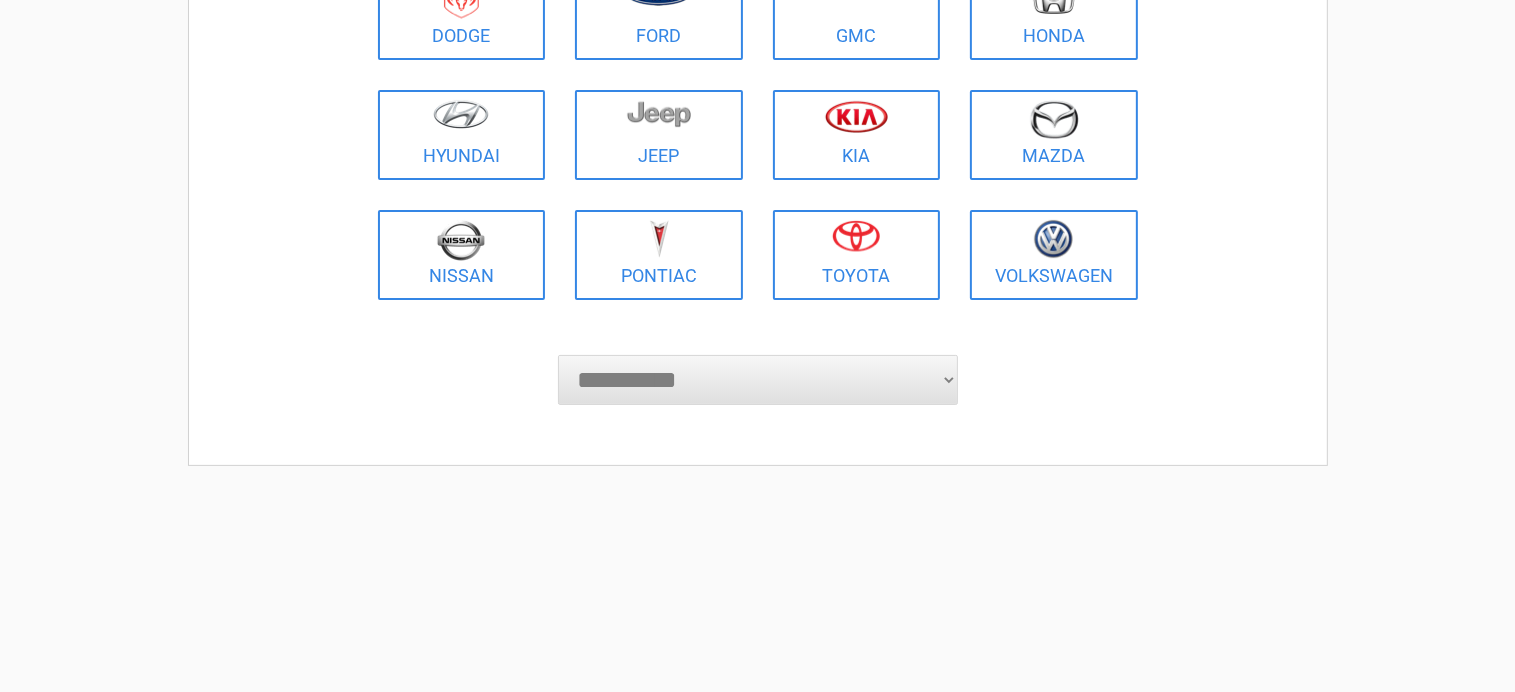 click on "**********" at bounding box center [758, 380] 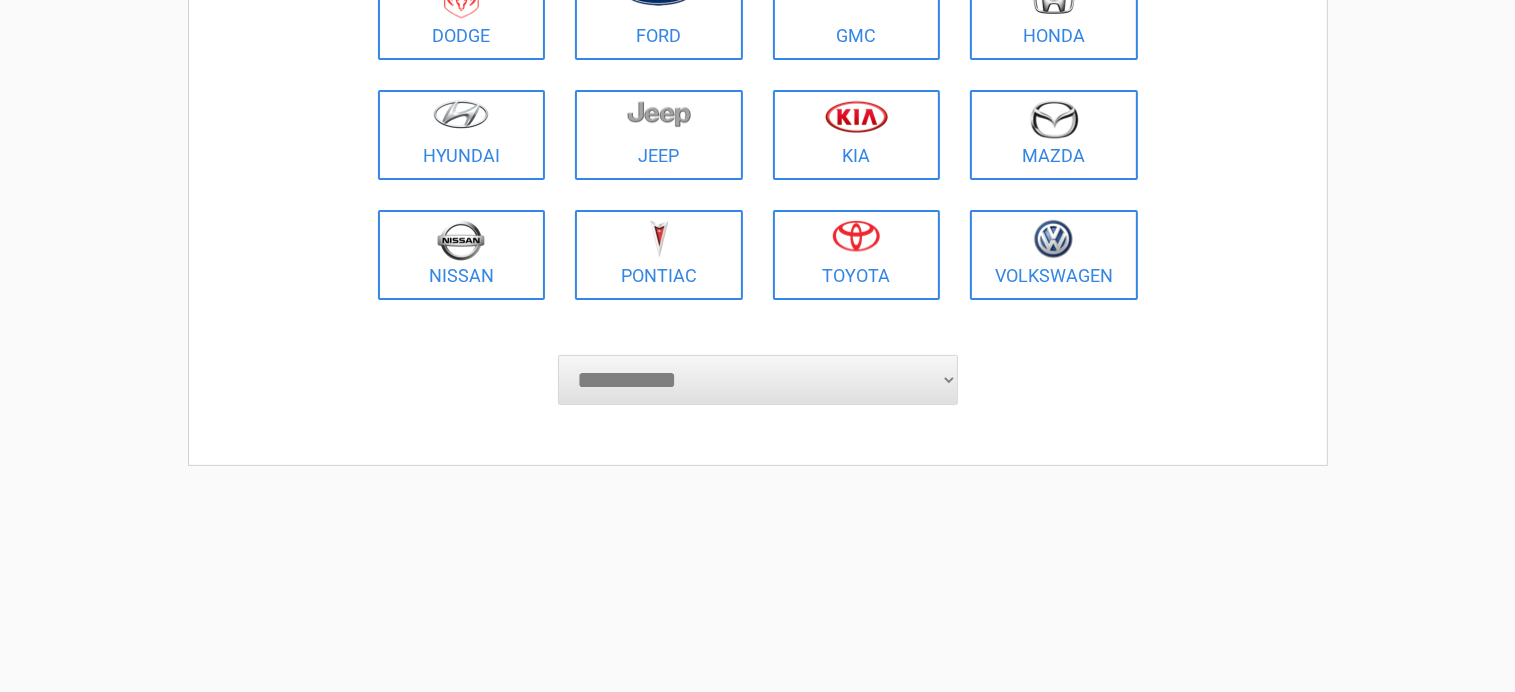 select on "*******" 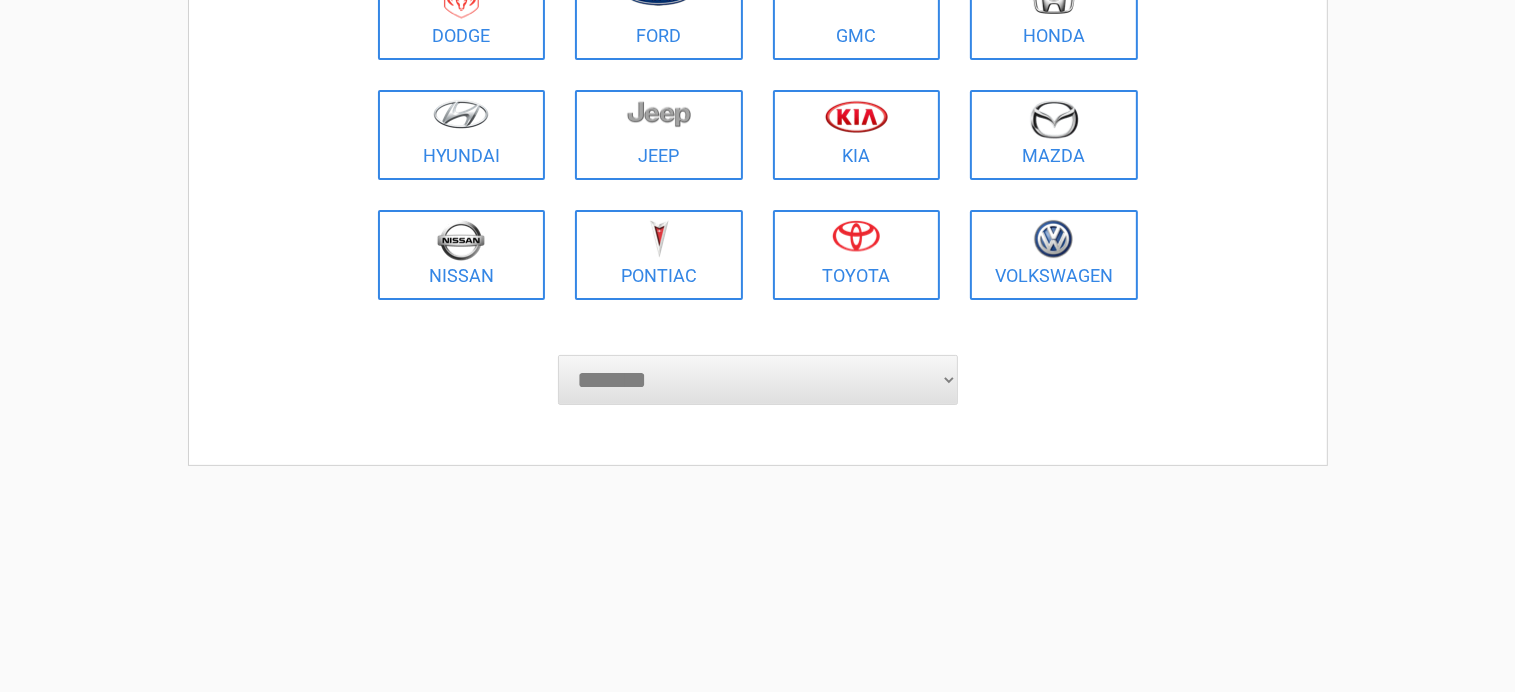 click on "*******" at bounding box center (0, 0) 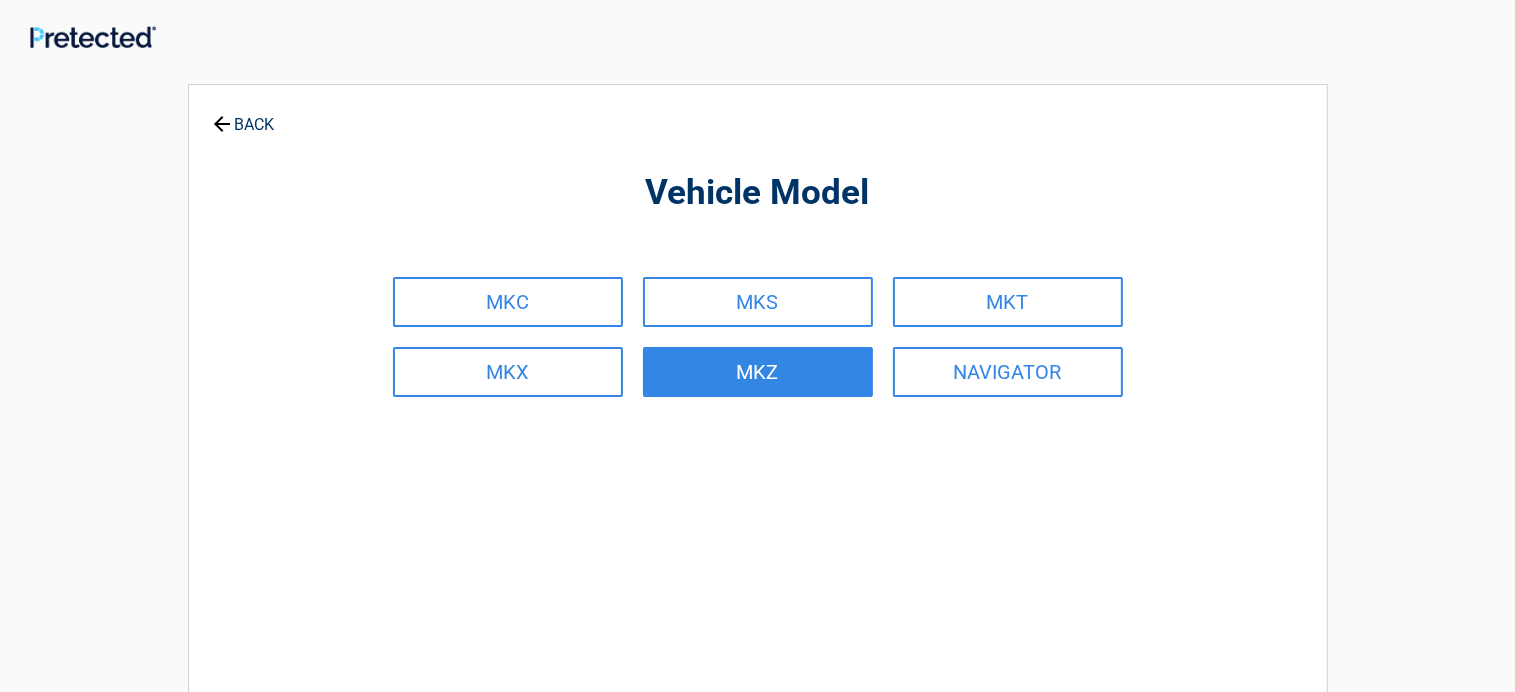 scroll, scrollTop: 0, scrollLeft: 0, axis: both 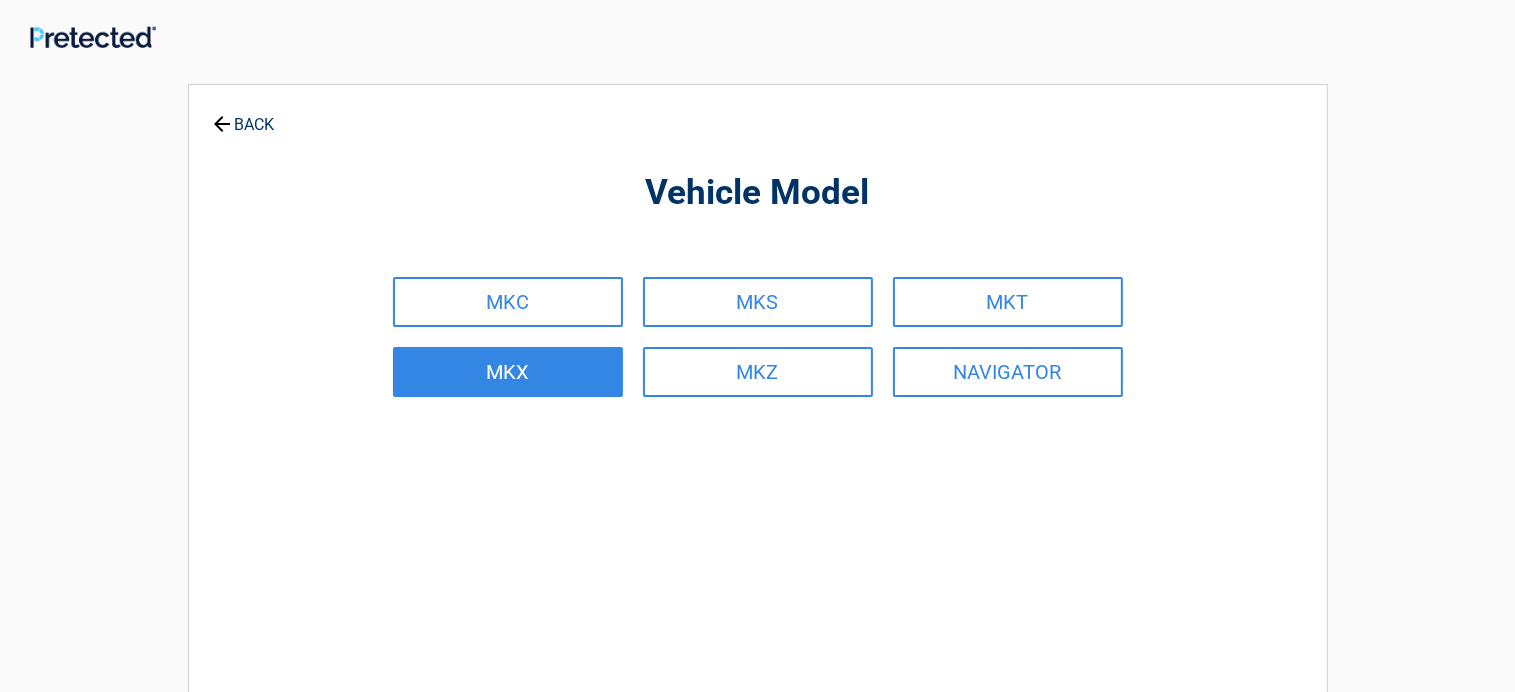 click on "MKX" at bounding box center (508, 372) 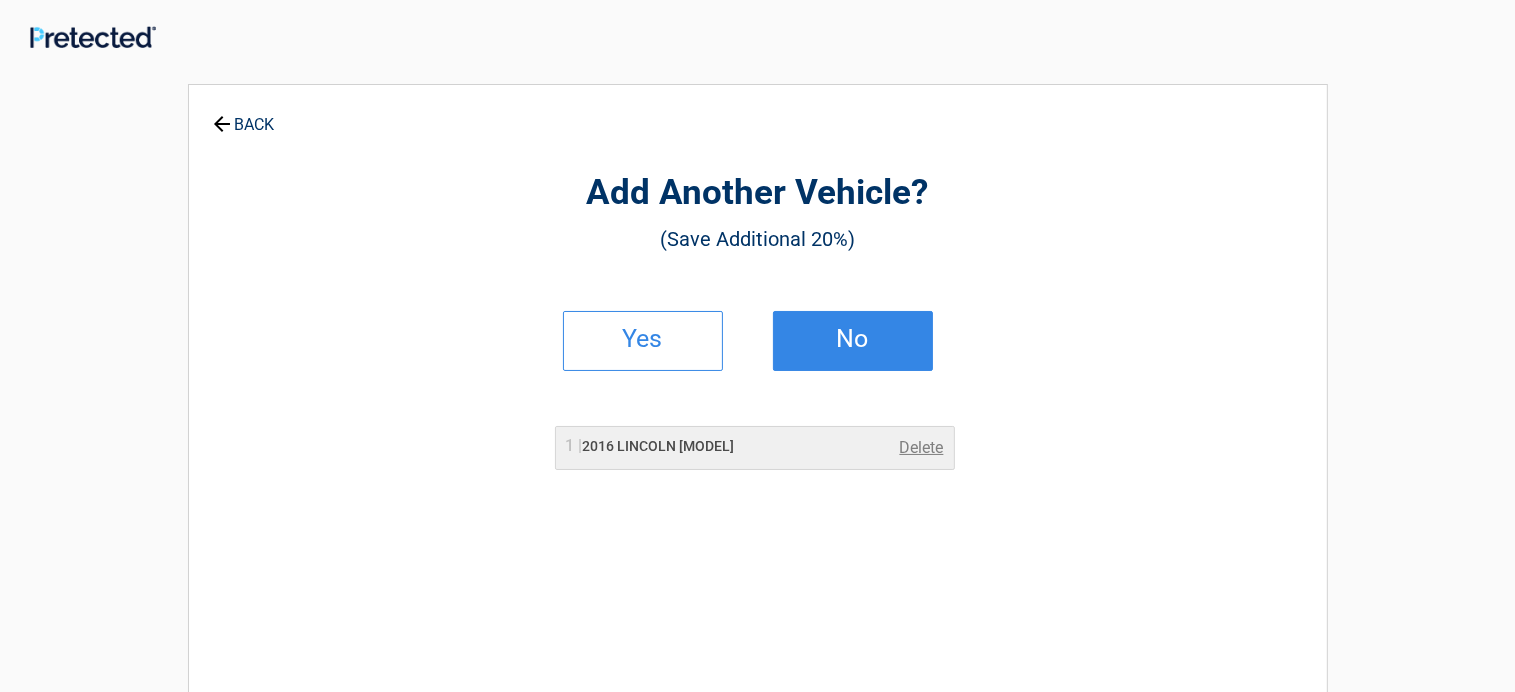 click on "No" at bounding box center [853, 341] 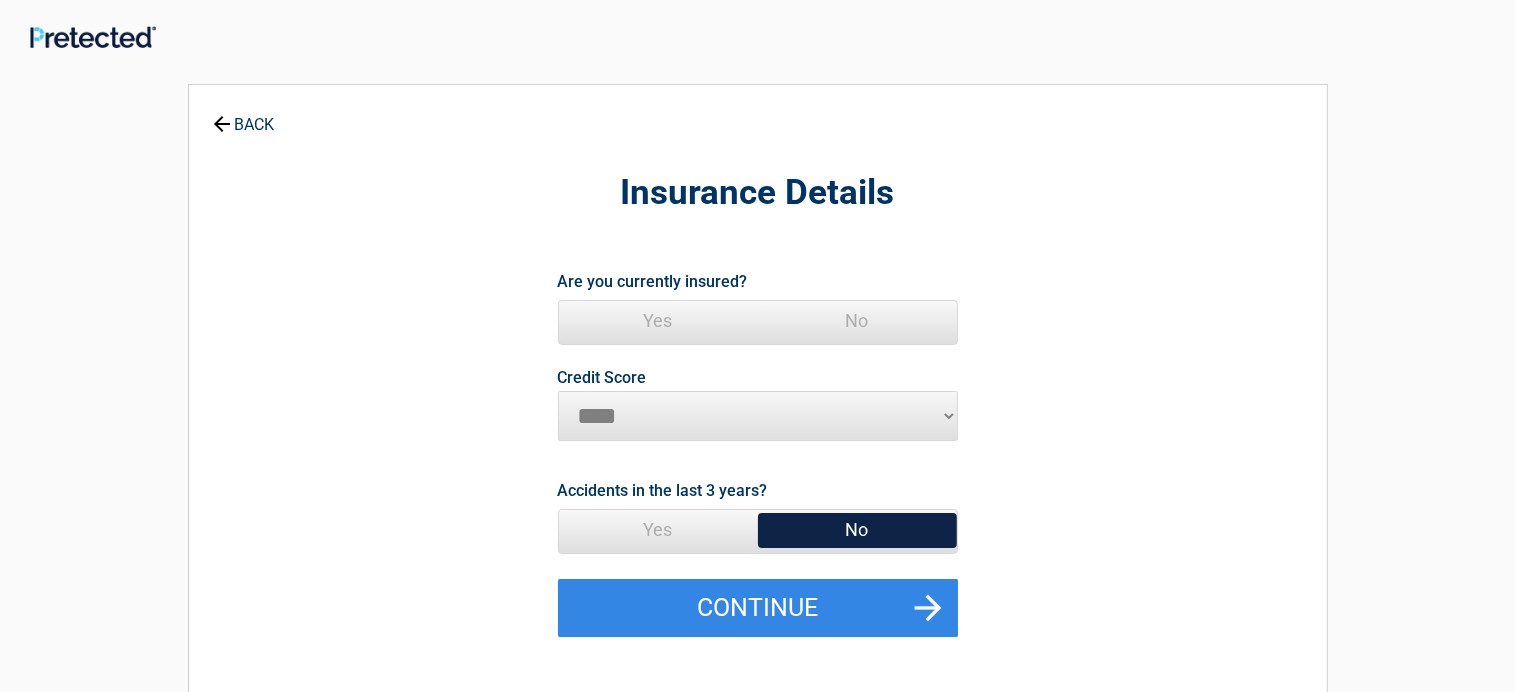 click on "Yes" at bounding box center (658, 321) 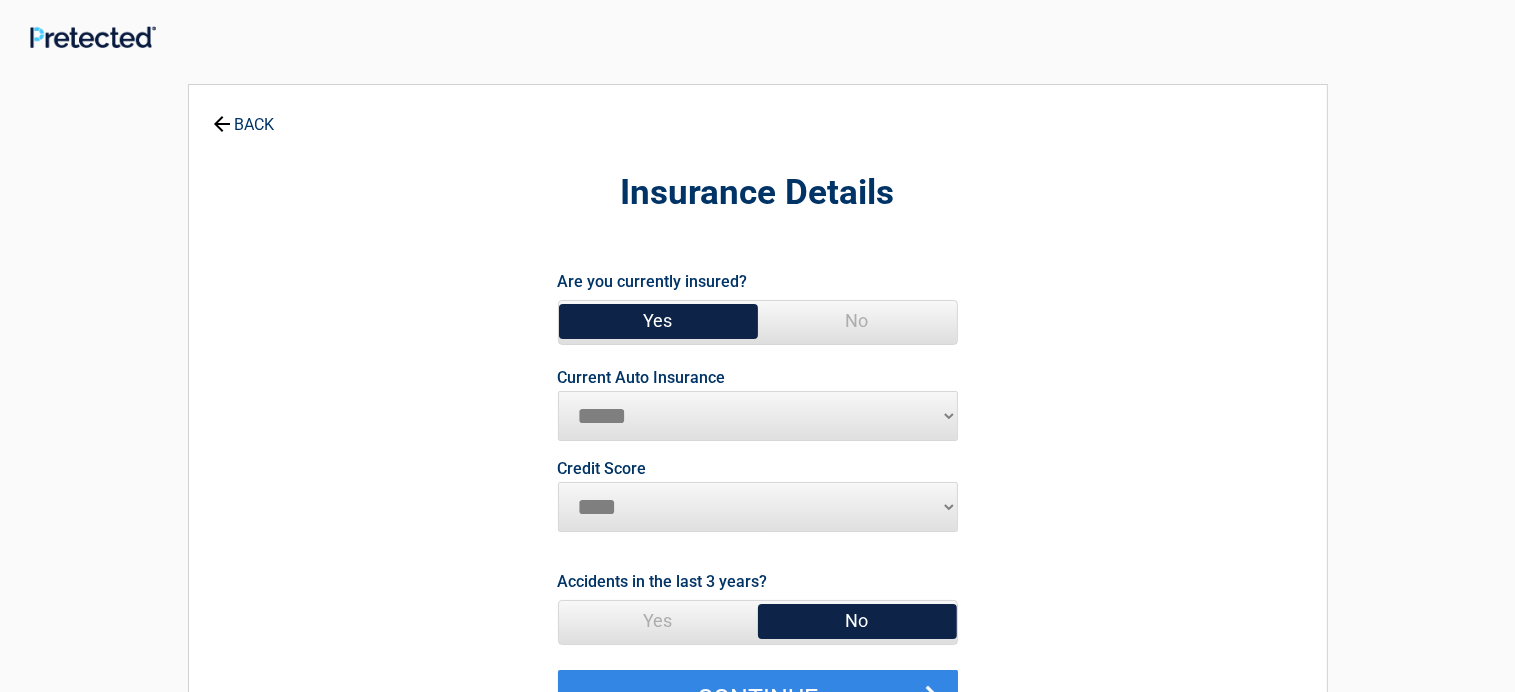 click on "**********" at bounding box center [758, 416] 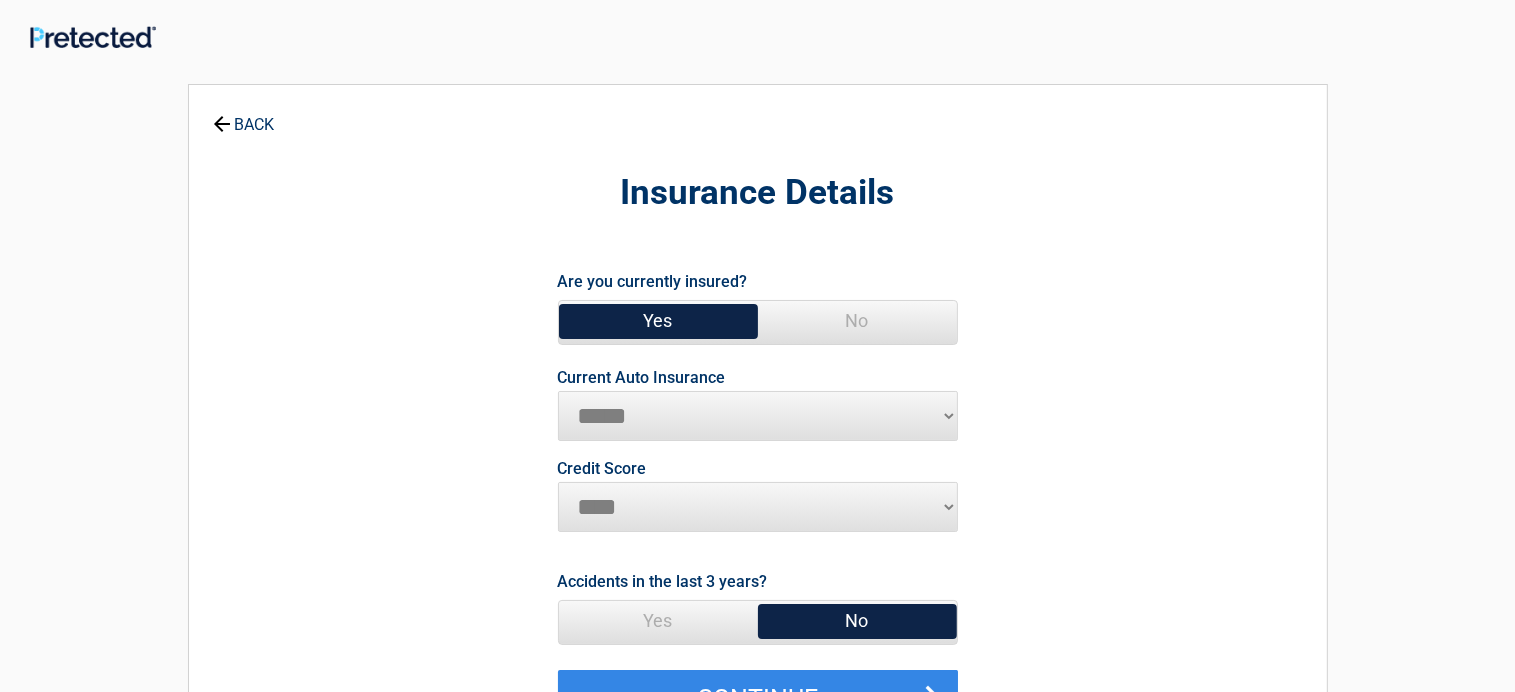 click on "*********
****
*******
****" at bounding box center [758, 507] 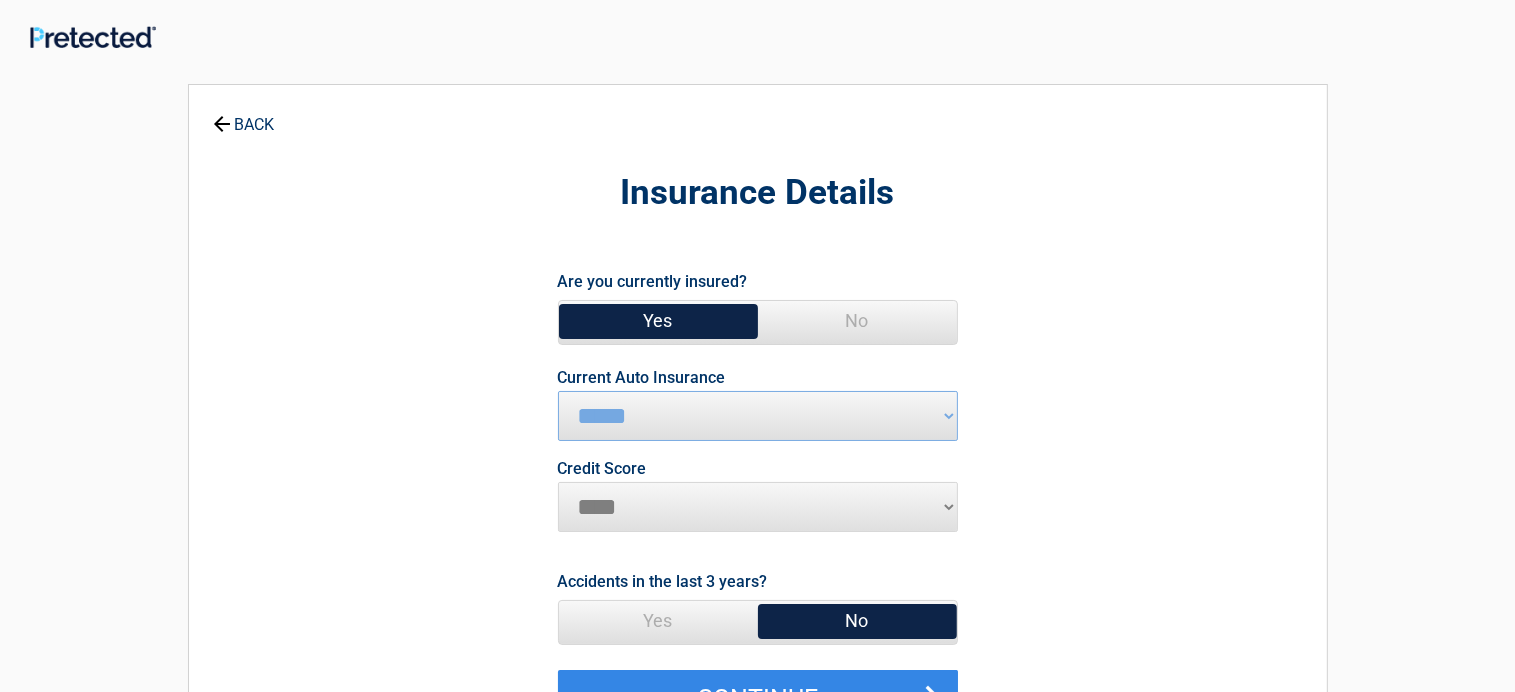 select on "*********" 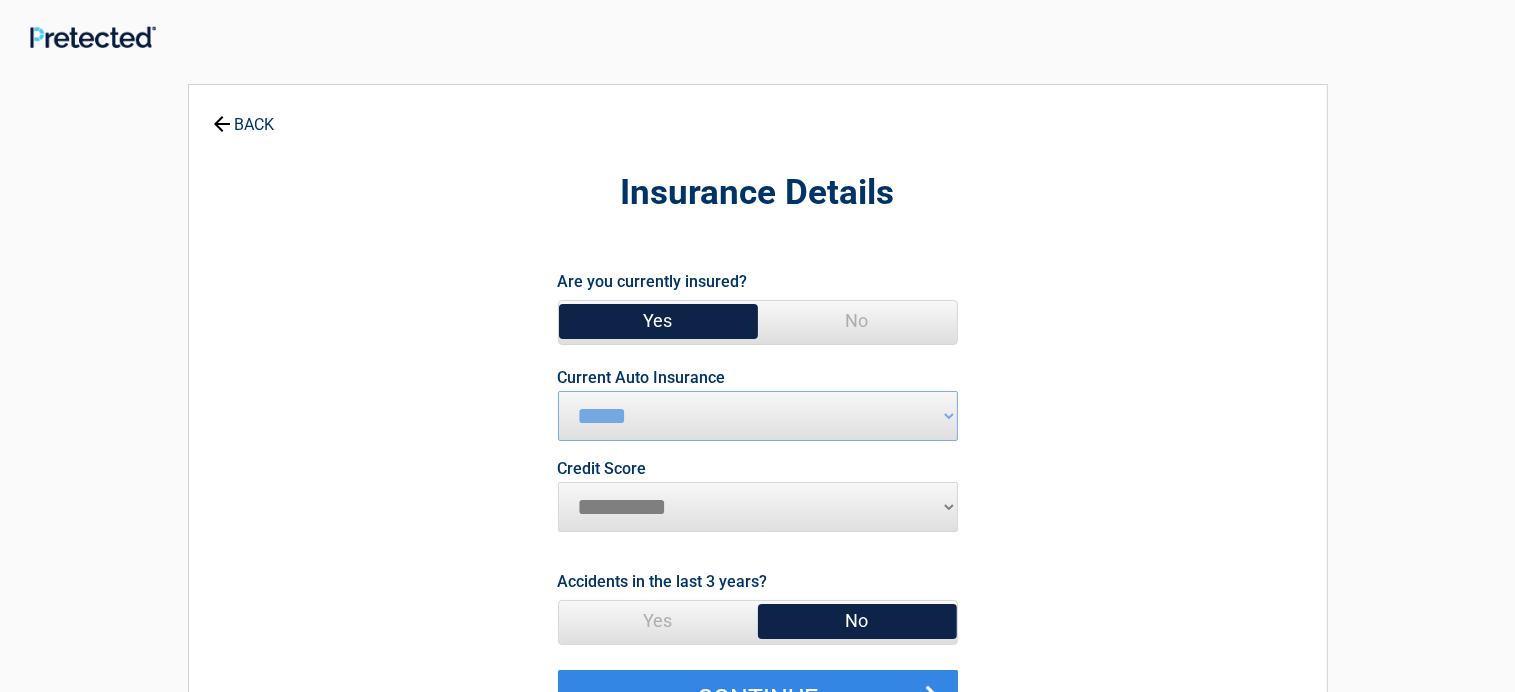 click on "*********" at bounding box center (0, 0) 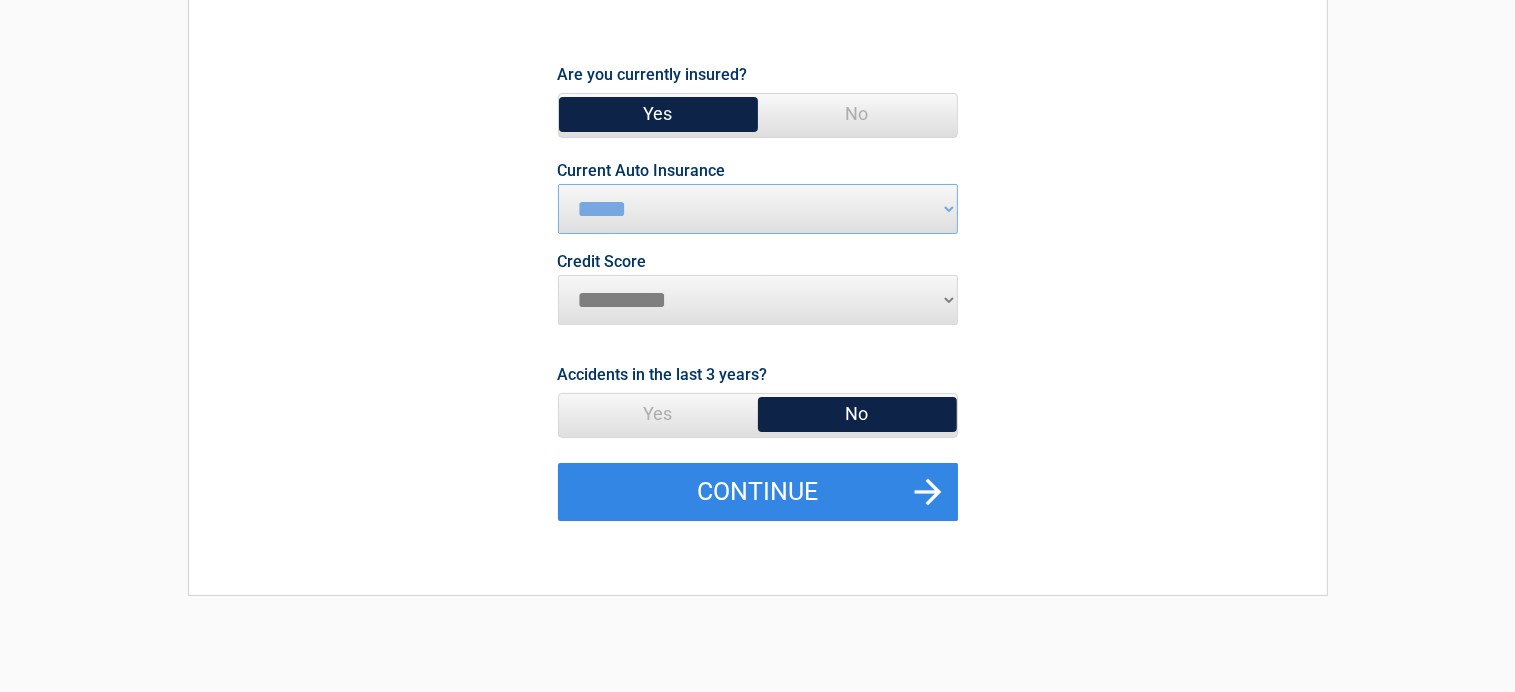 scroll, scrollTop: 211, scrollLeft: 0, axis: vertical 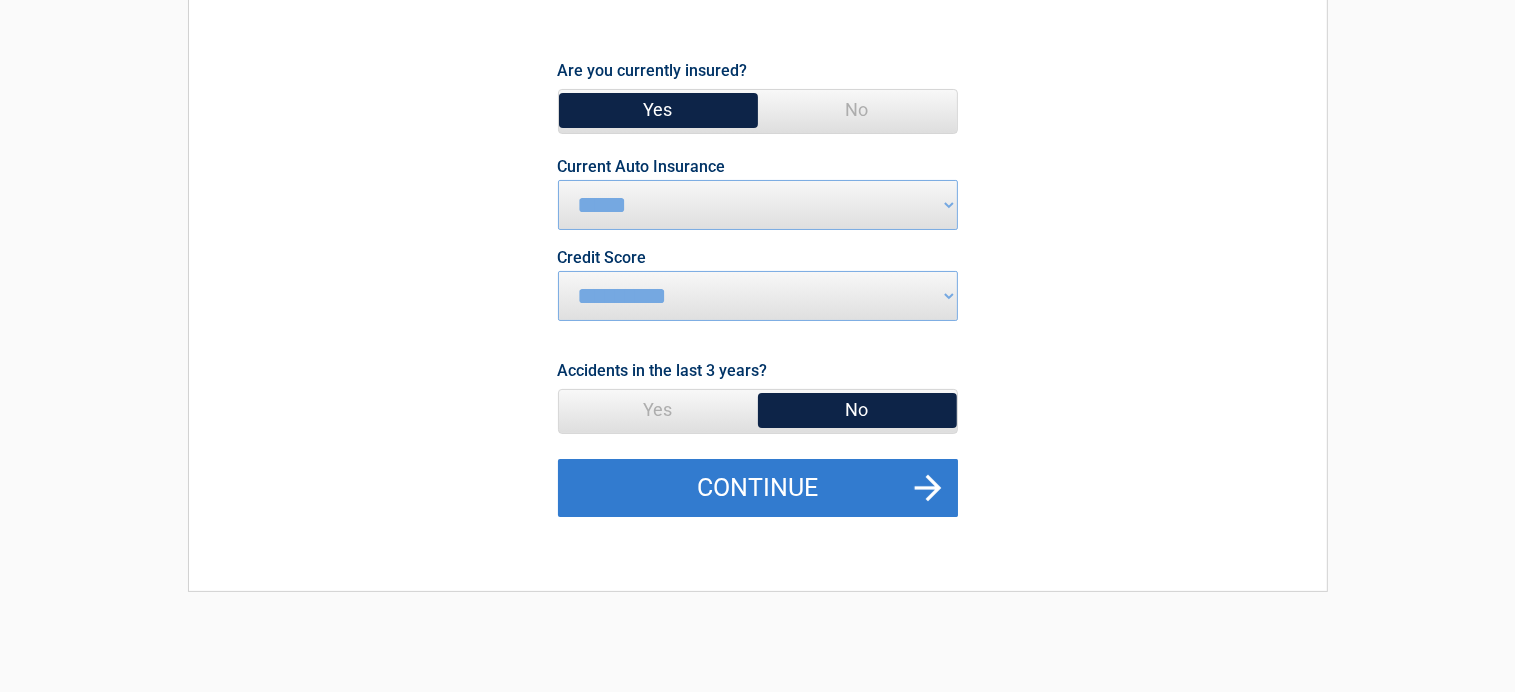 click on "Continue" at bounding box center [758, 488] 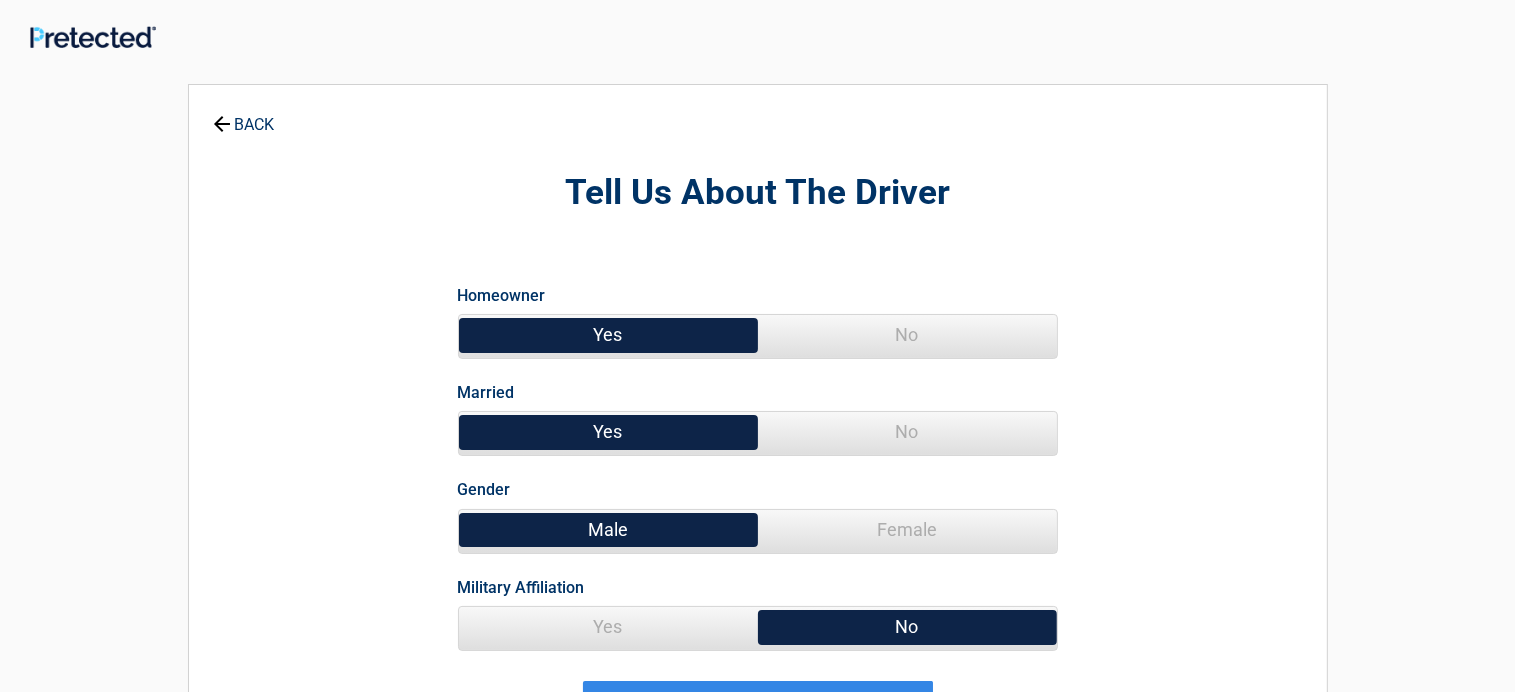 scroll, scrollTop: 0, scrollLeft: 0, axis: both 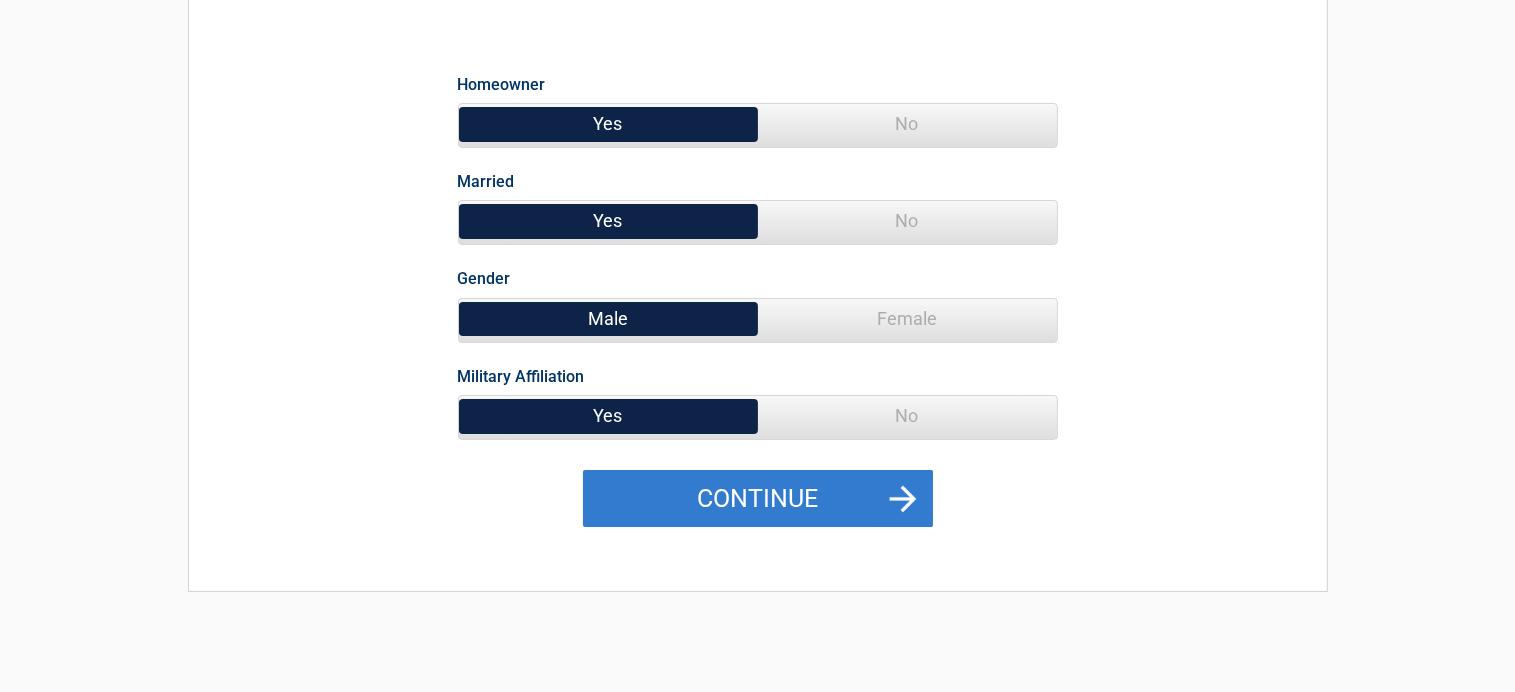 click on "Continue" at bounding box center [758, 499] 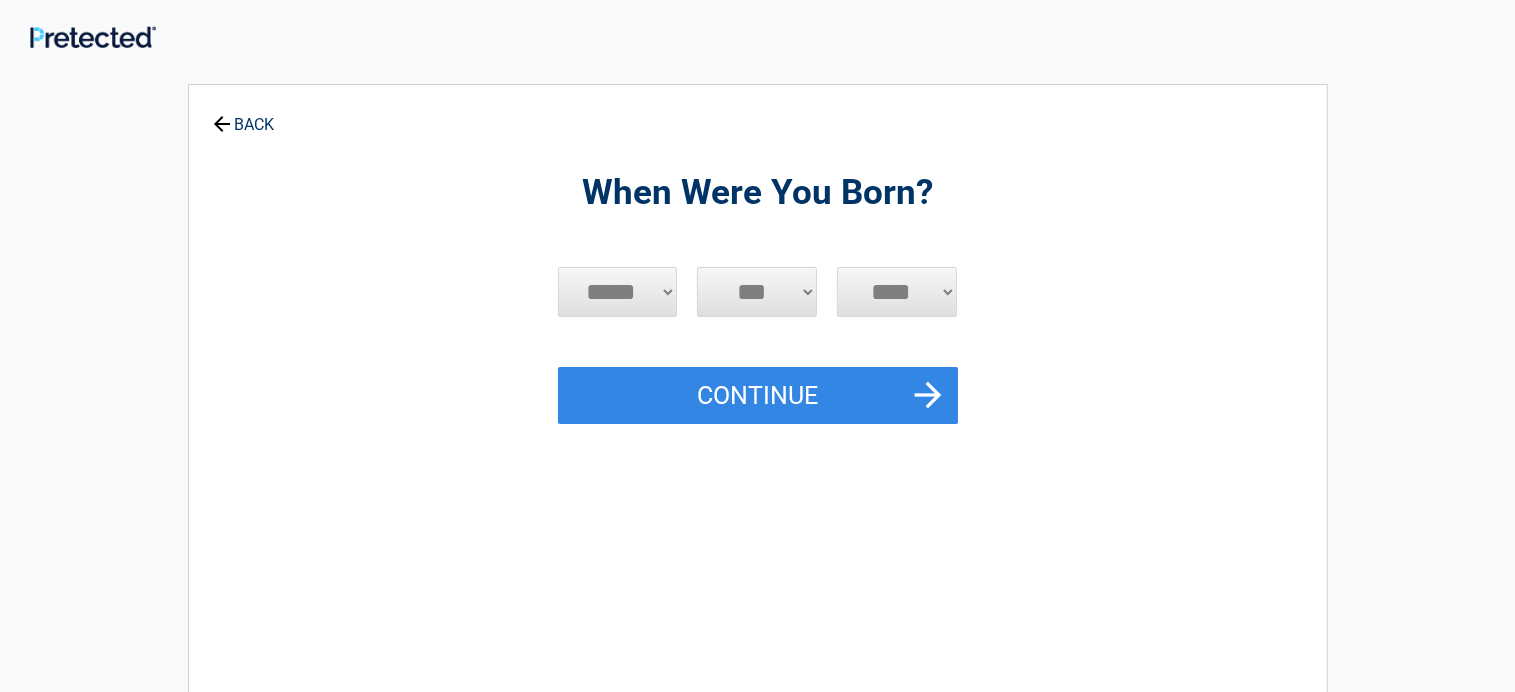 scroll, scrollTop: 0, scrollLeft: 0, axis: both 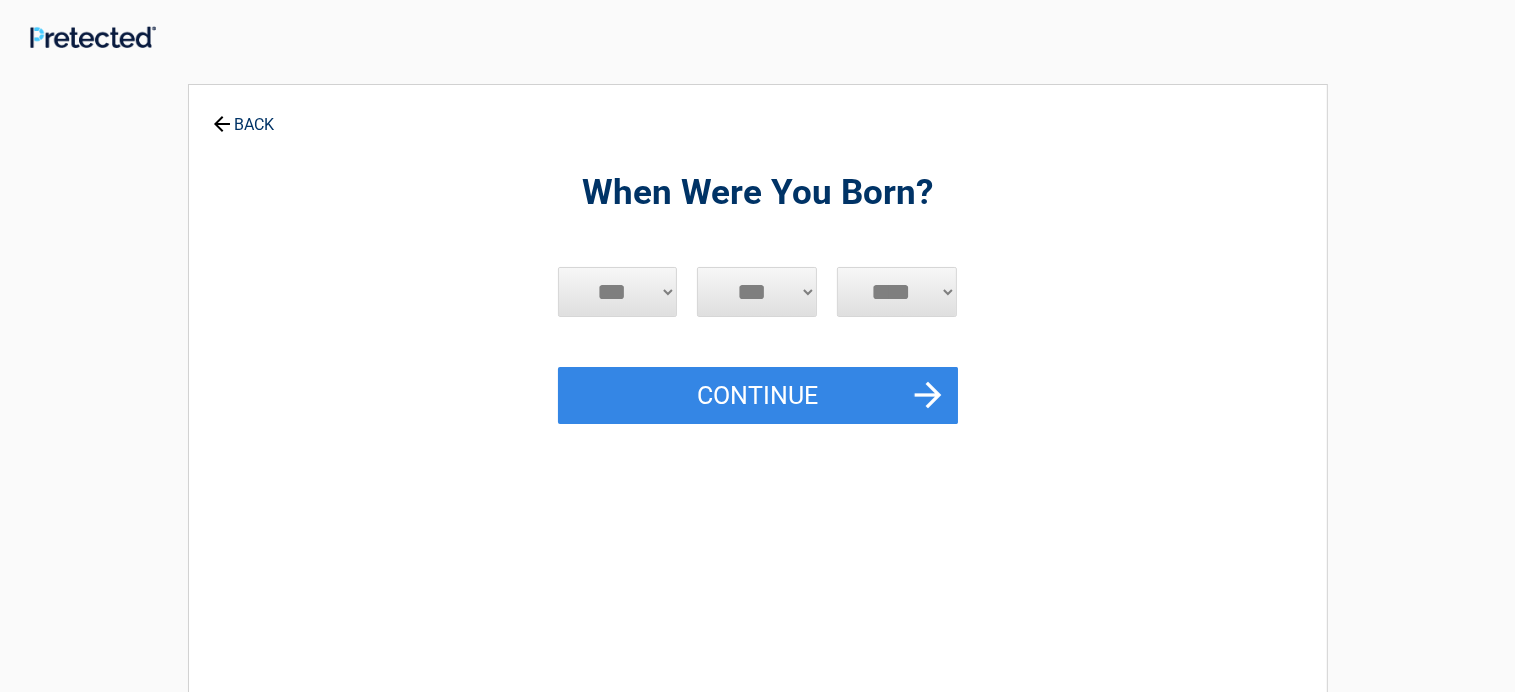click on "***" at bounding box center (0, 0) 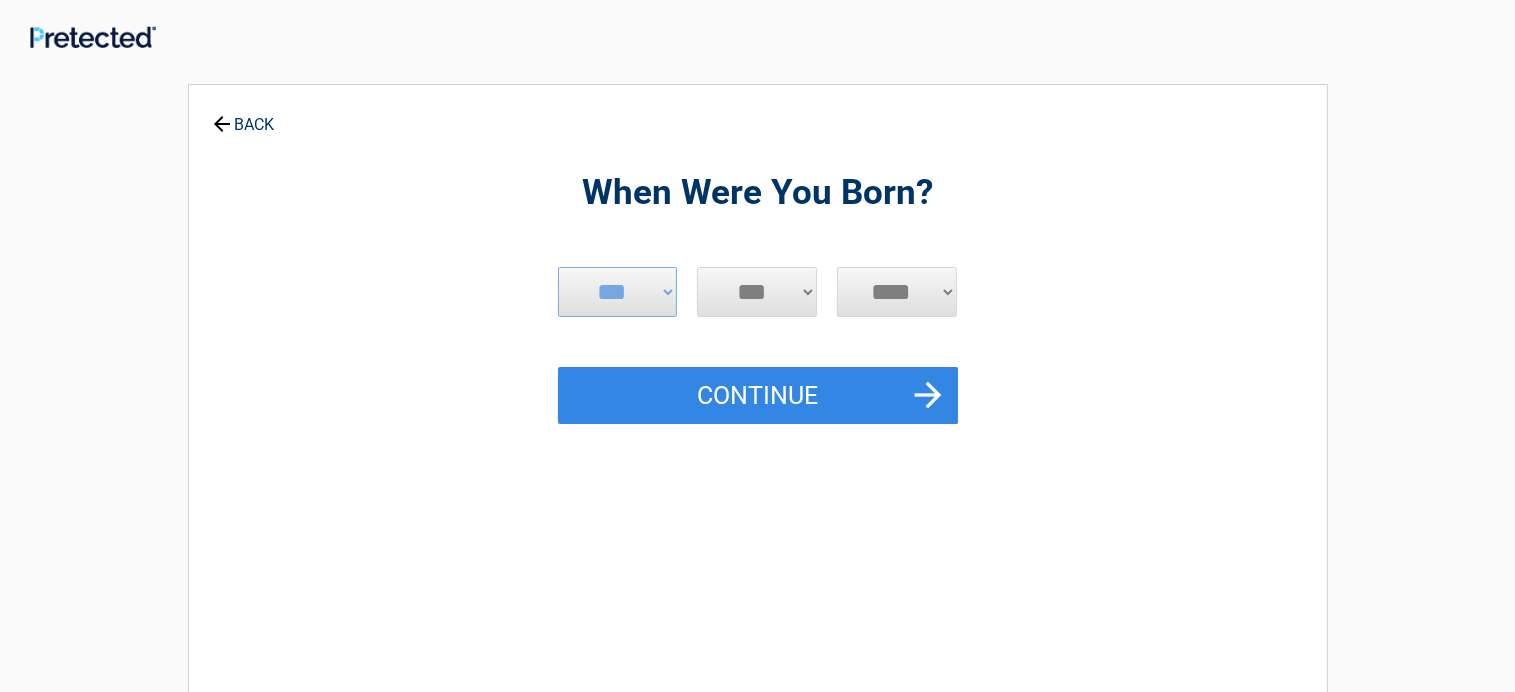 click on "*** * * * * * * * * * ** ** ** ** ** ** ** ** ** ** ** ** ** ** ** ** ** ** ** ** ** **" at bounding box center [757, 292] 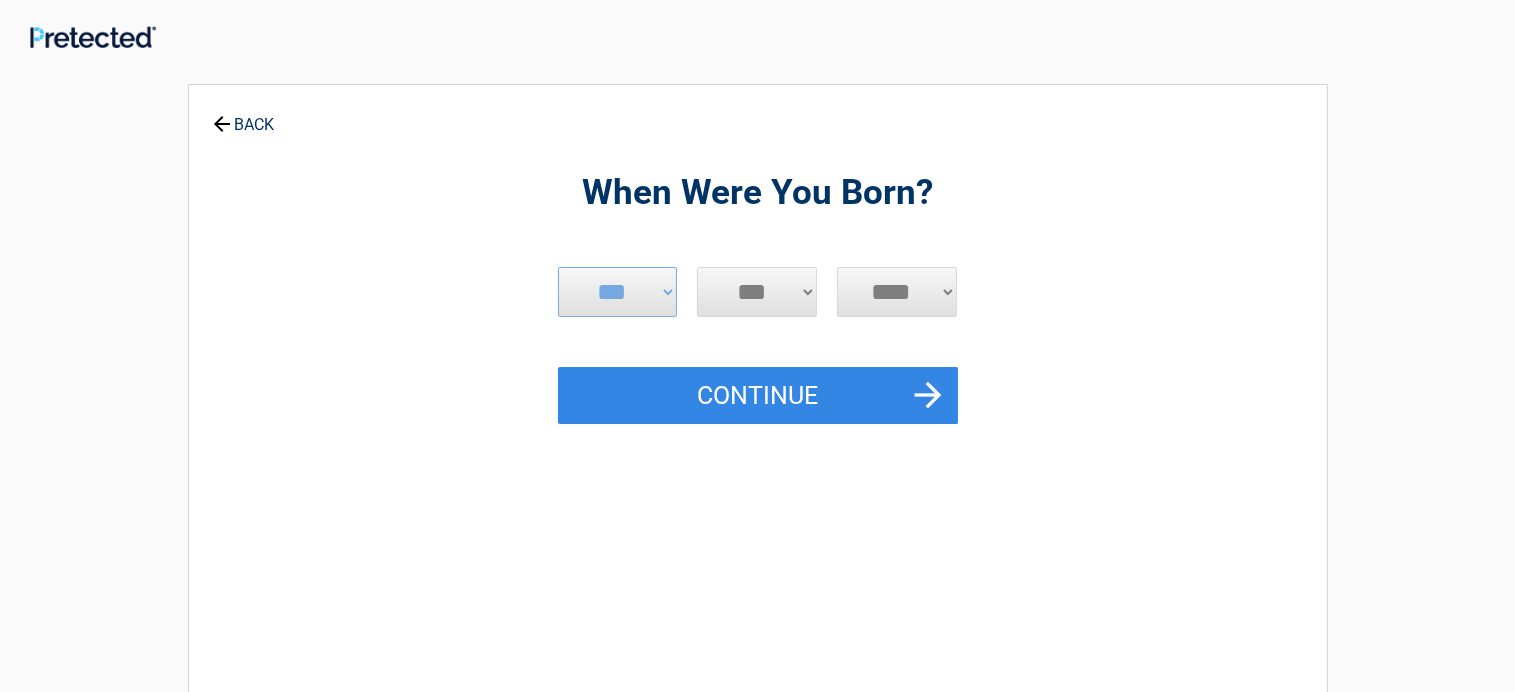 select on "*" 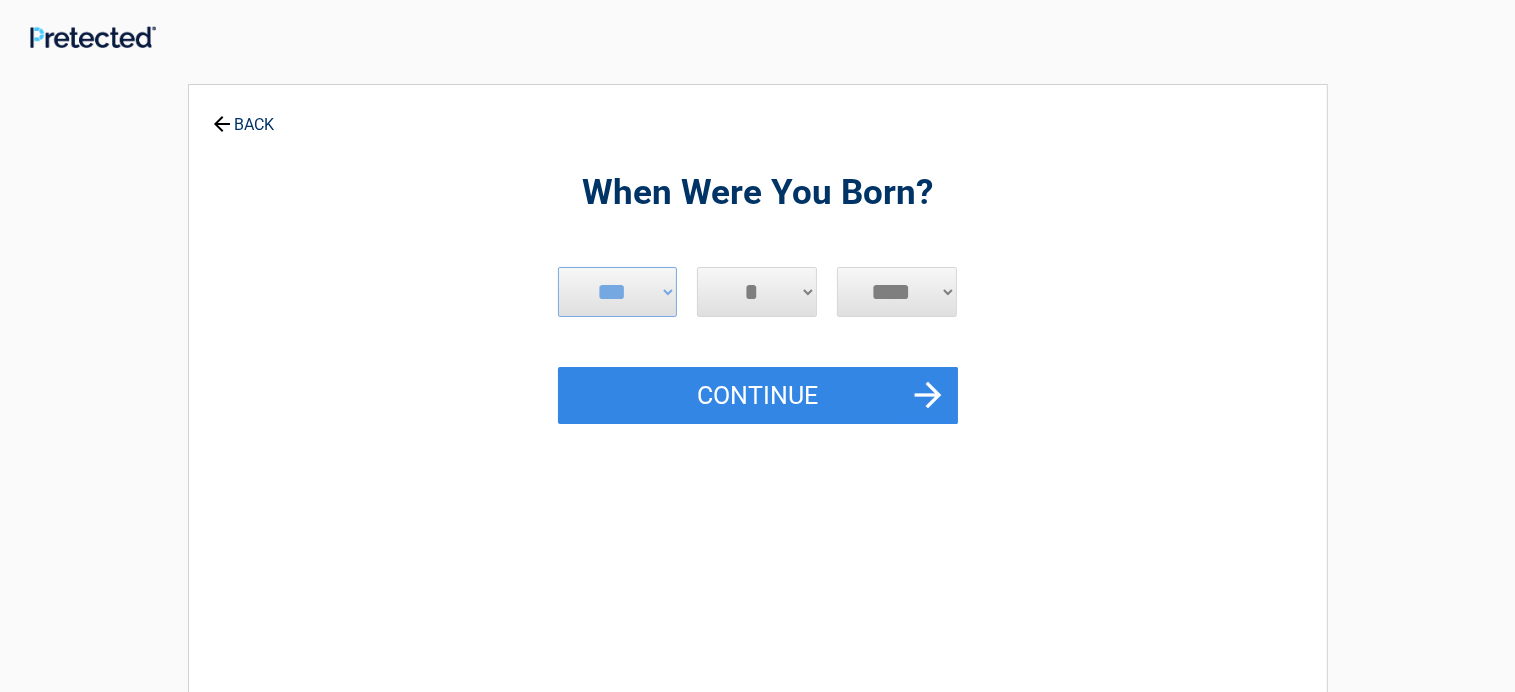 click on "*" at bounding box center (0, 0) 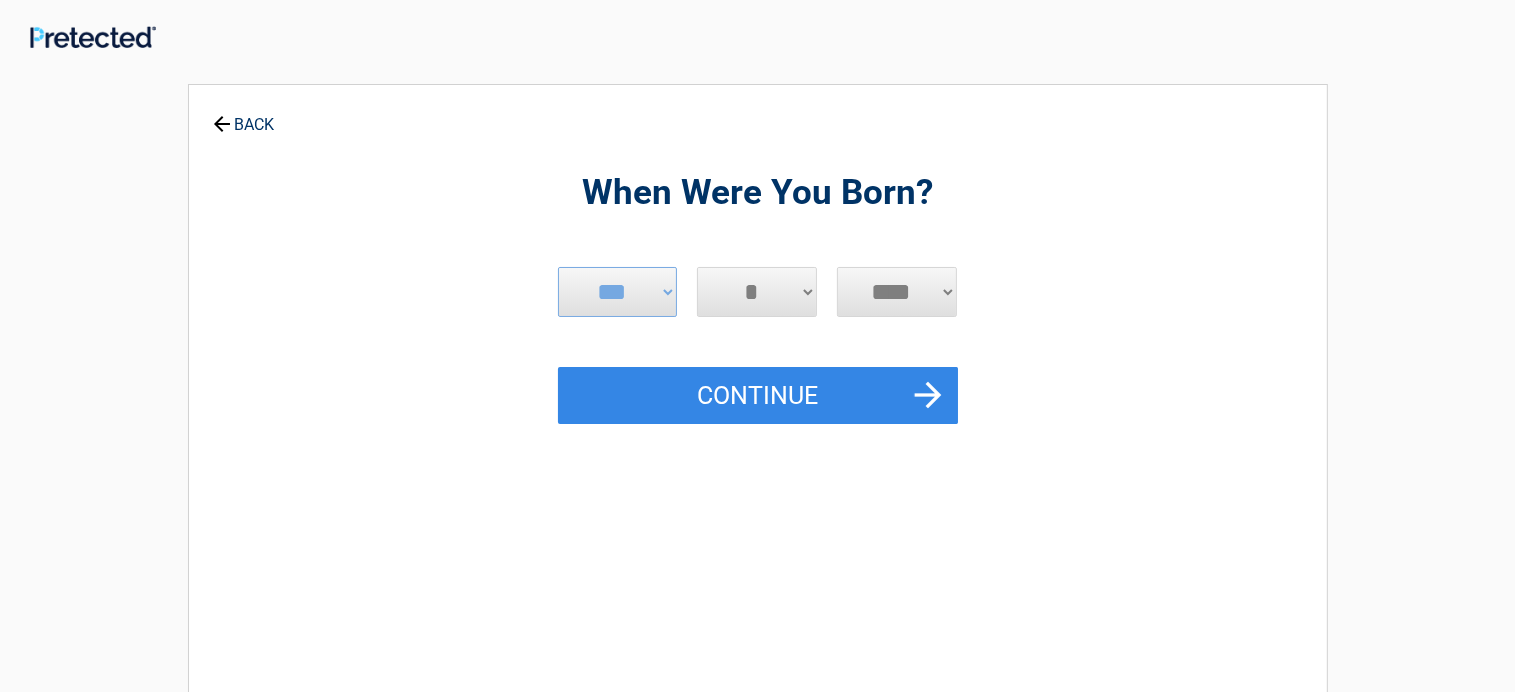 click on "****
****
****
****
****
****
****
****
****
****
****
****
****
****
****
****
****
****
****
****
****
****
****
****
****
****
****
****
****
****
****
****
****
****
****
****
****
****
****
****
****
****
****
****
****
****
****
****
****
****
****
****
****
****
****
****
****
****
****
****
****
****
****
****" at bounding box center [897, 292] 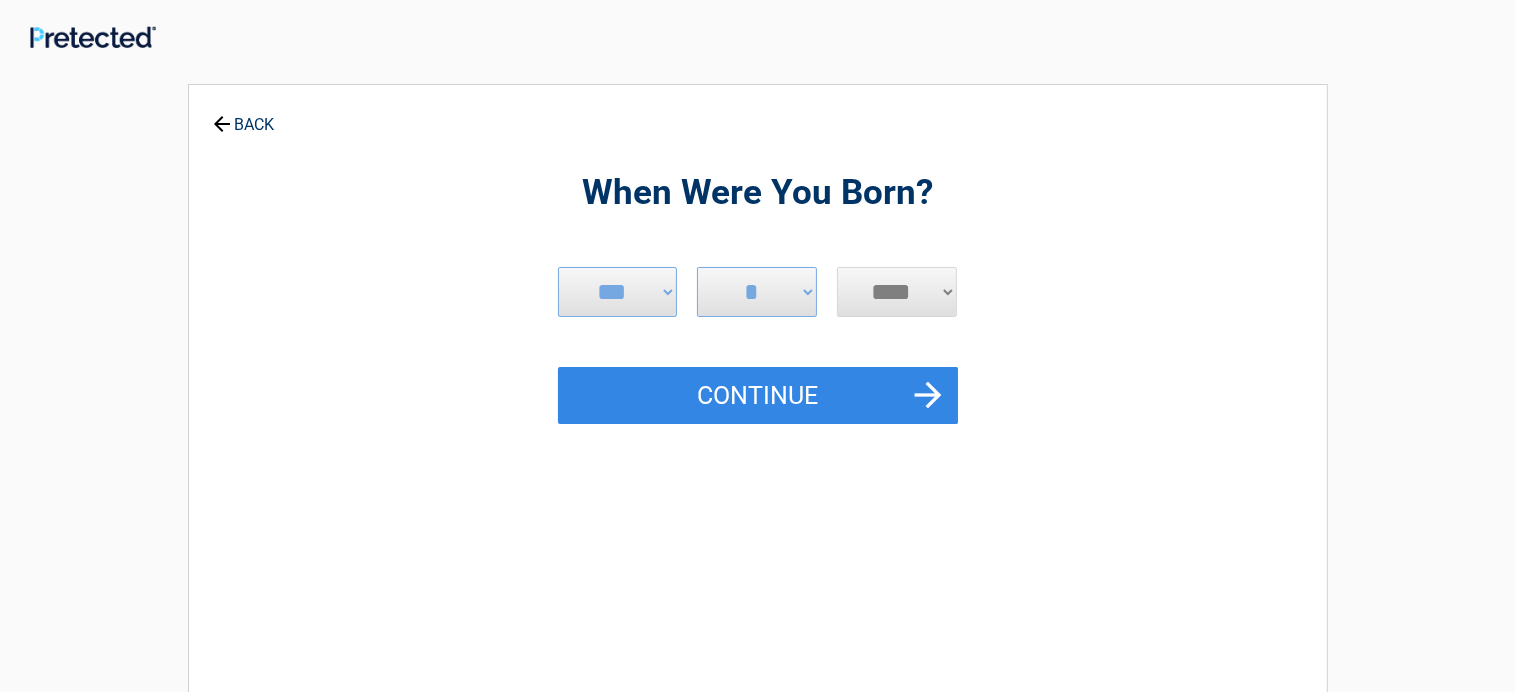 select on "****" 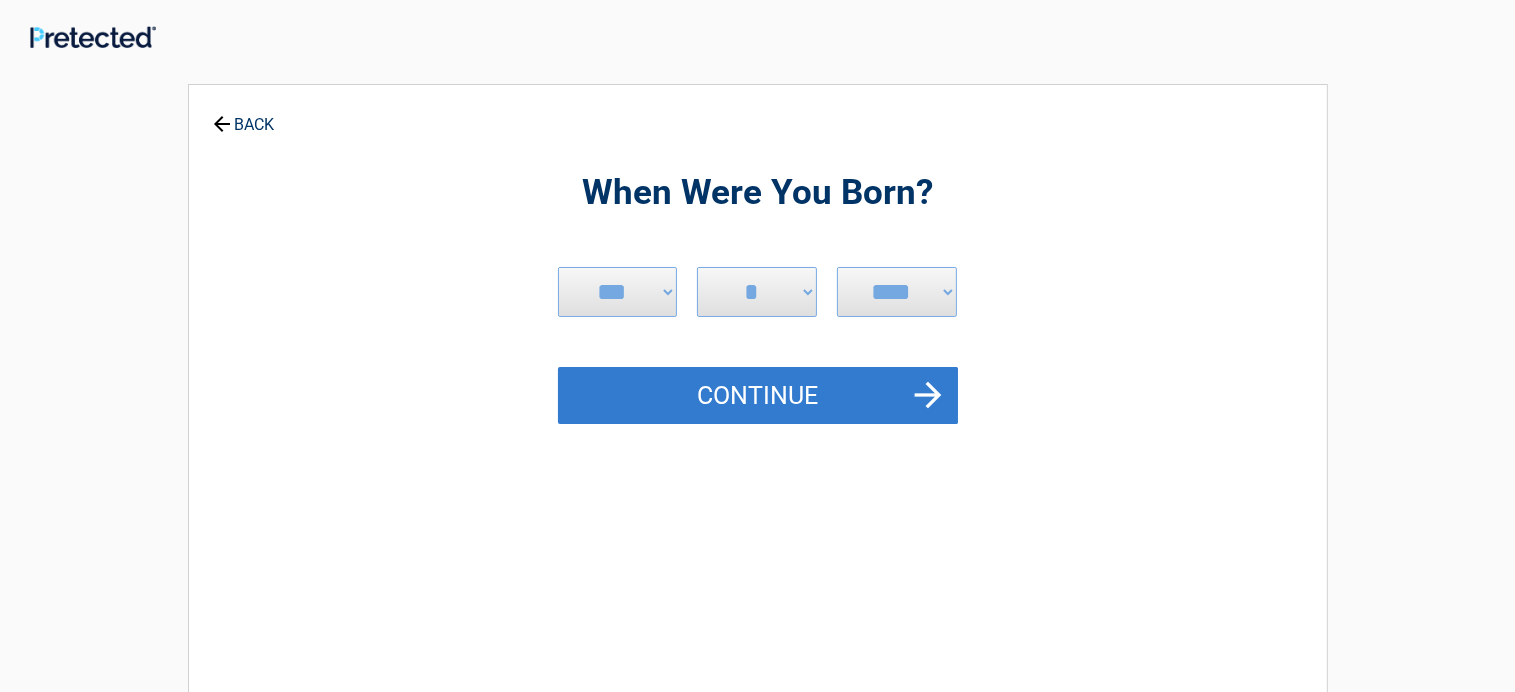 click on "Continue" at bounding box center (758, 396) 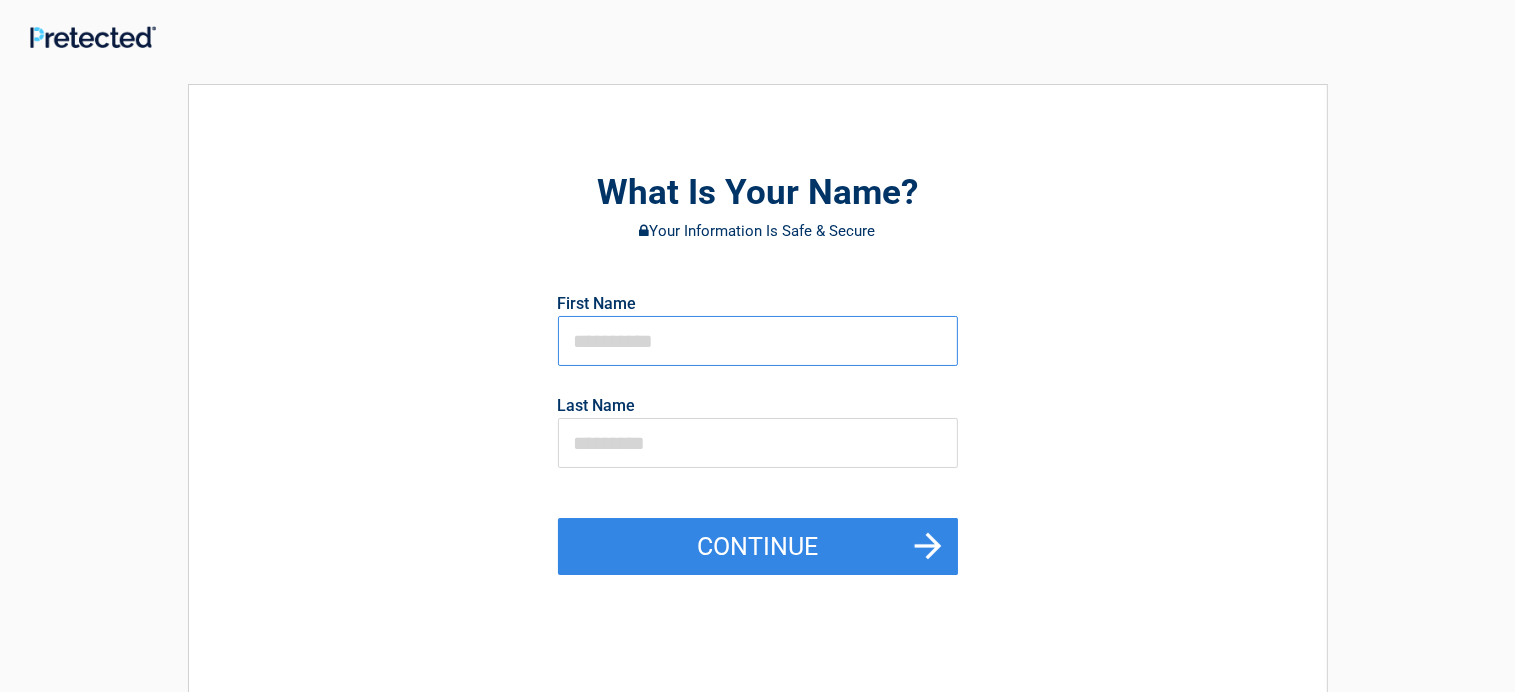 click at bounding box center [758, 341] 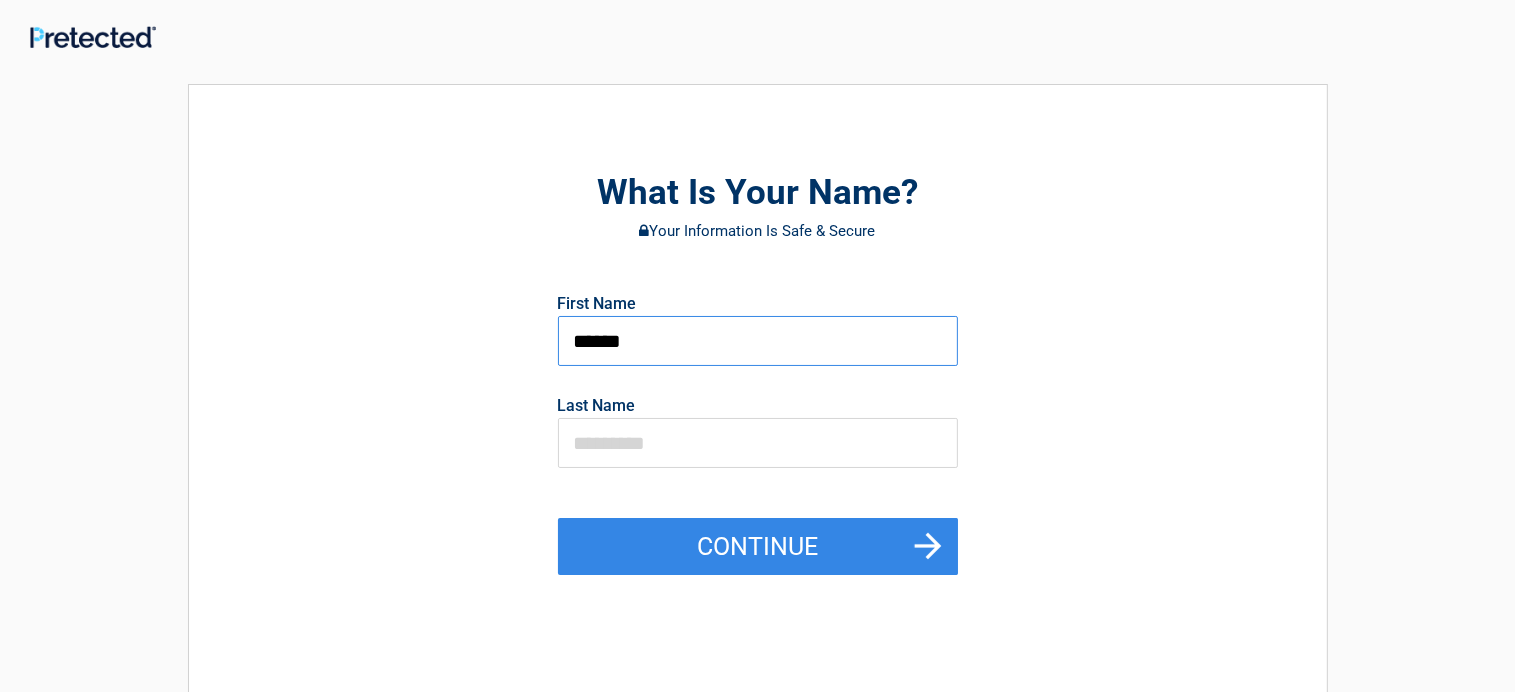 type on "******" 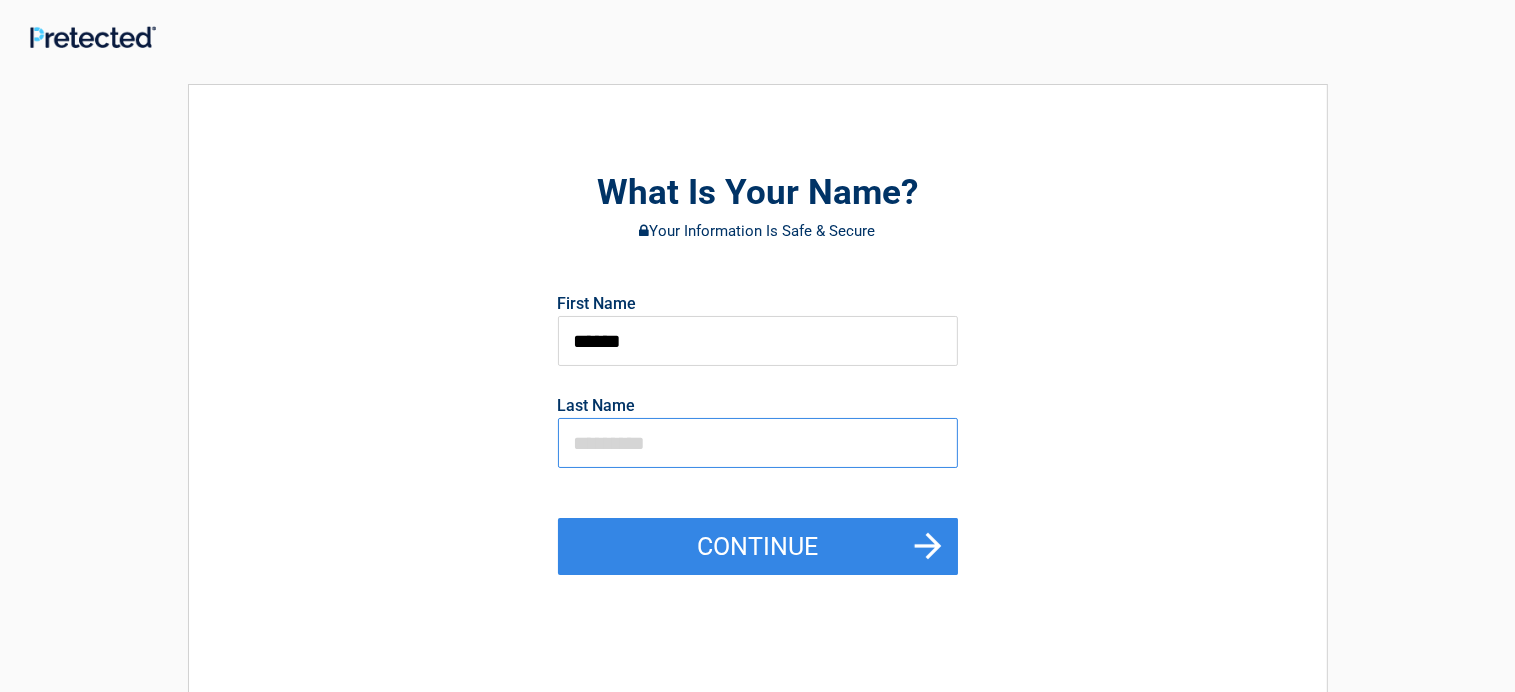click at bounding box center (758, 443) 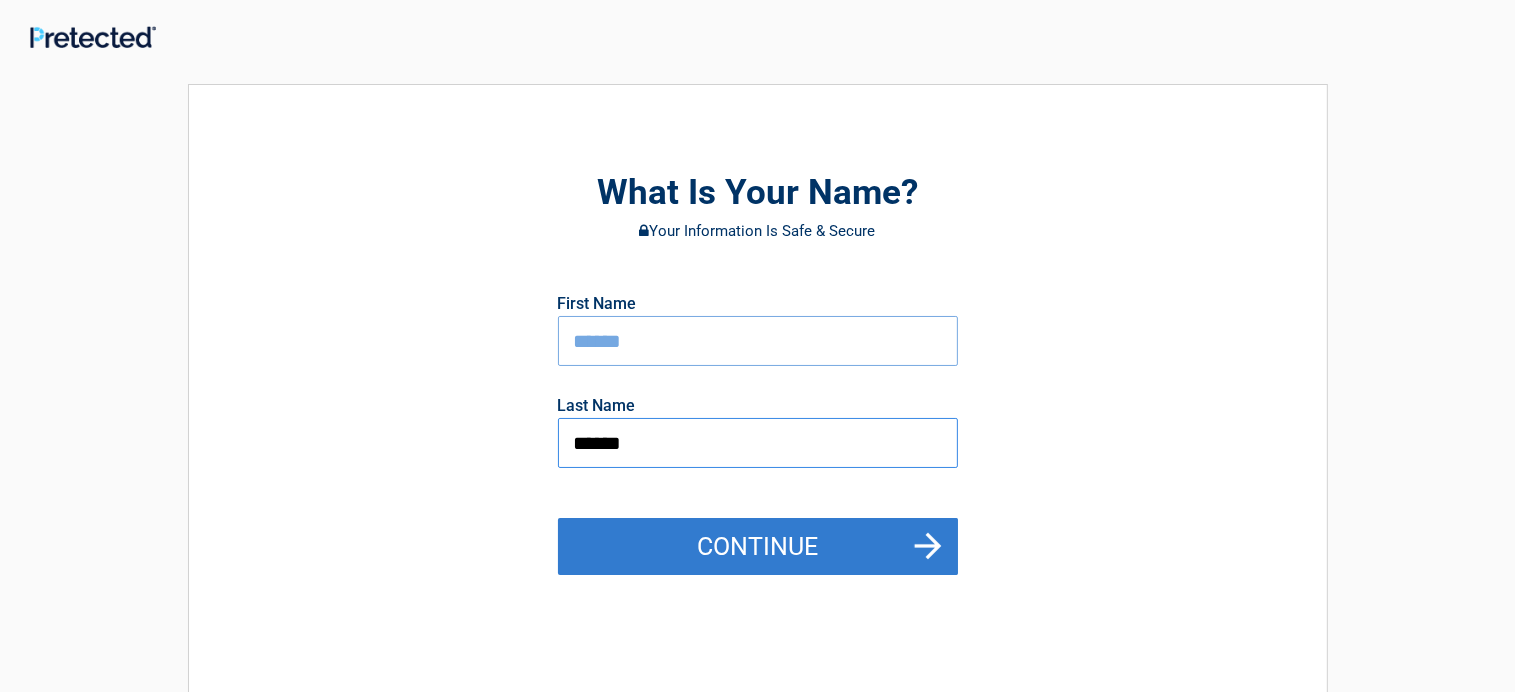 type on "******" 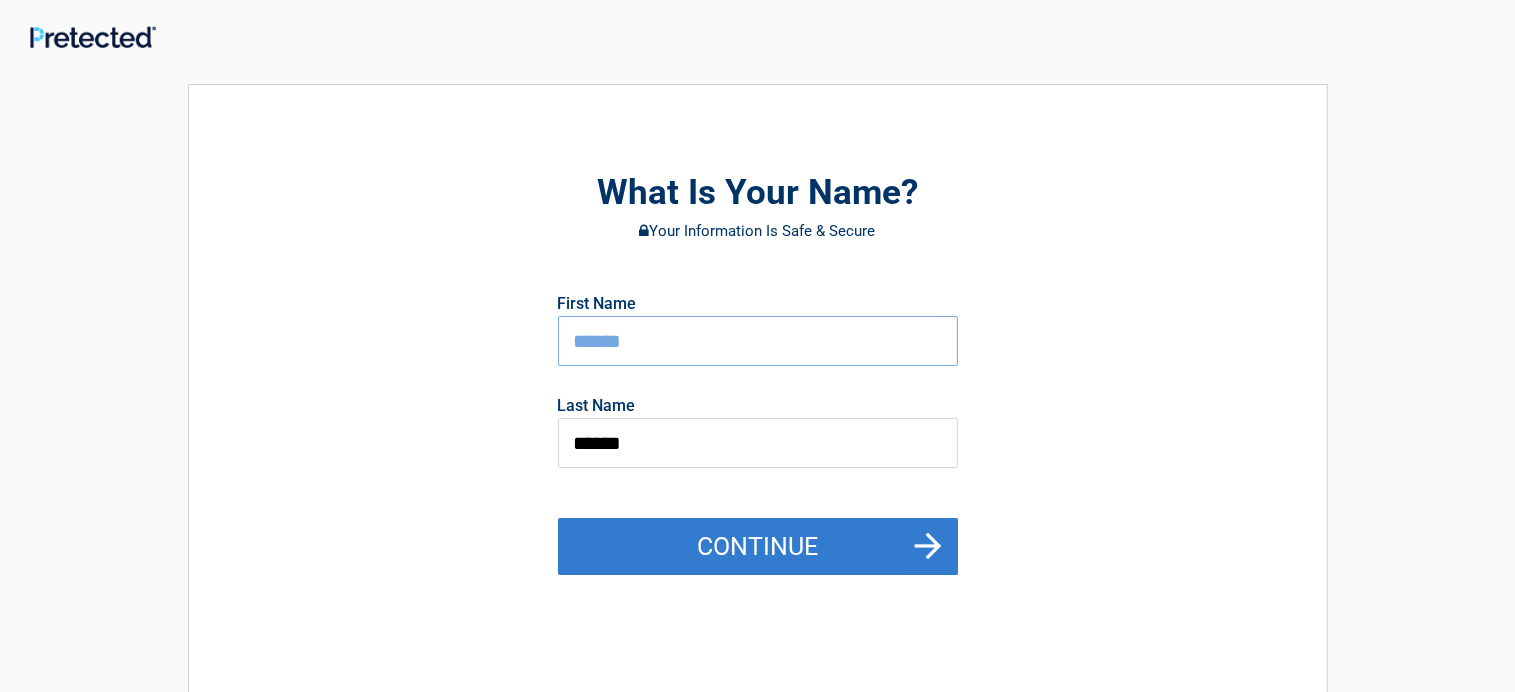 click on "Continue" at bounding box center [758, 547] 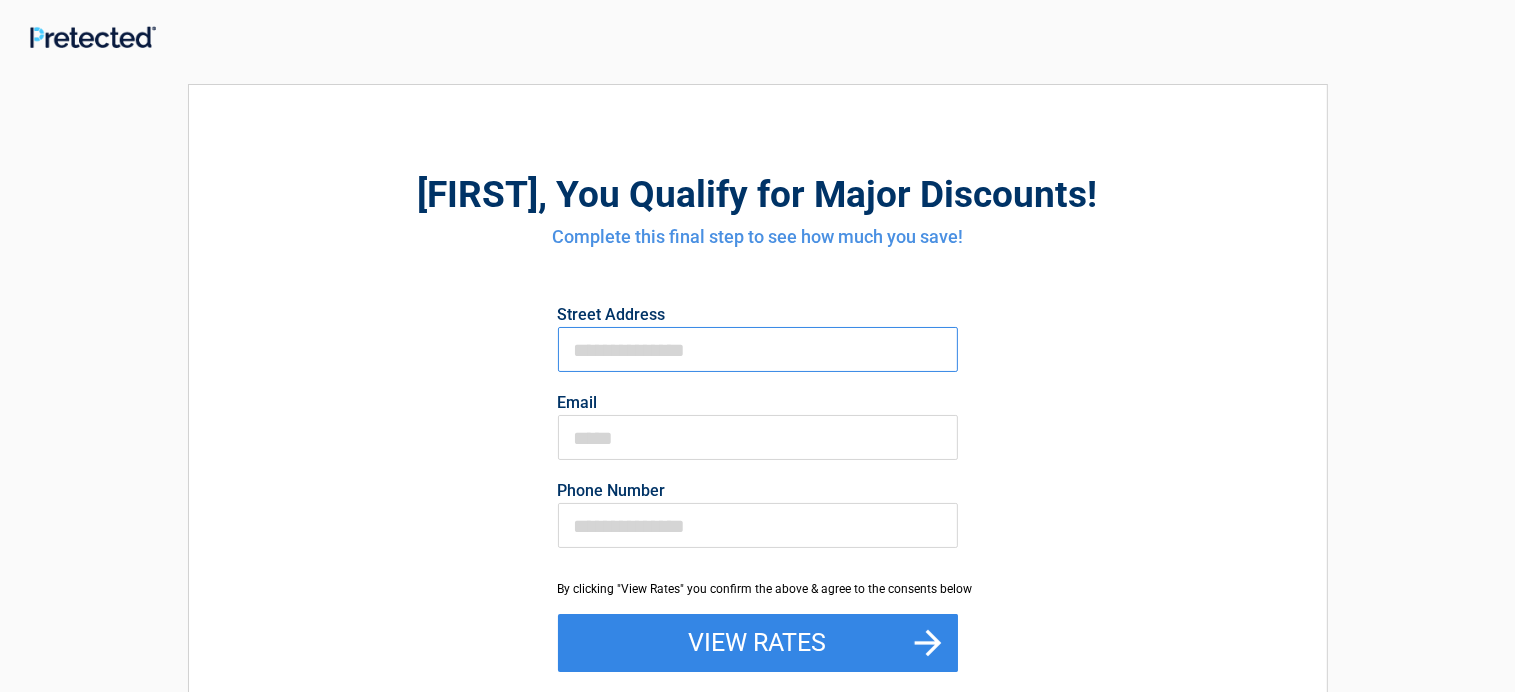 click on "First Name" at bounding box center [758, 349] 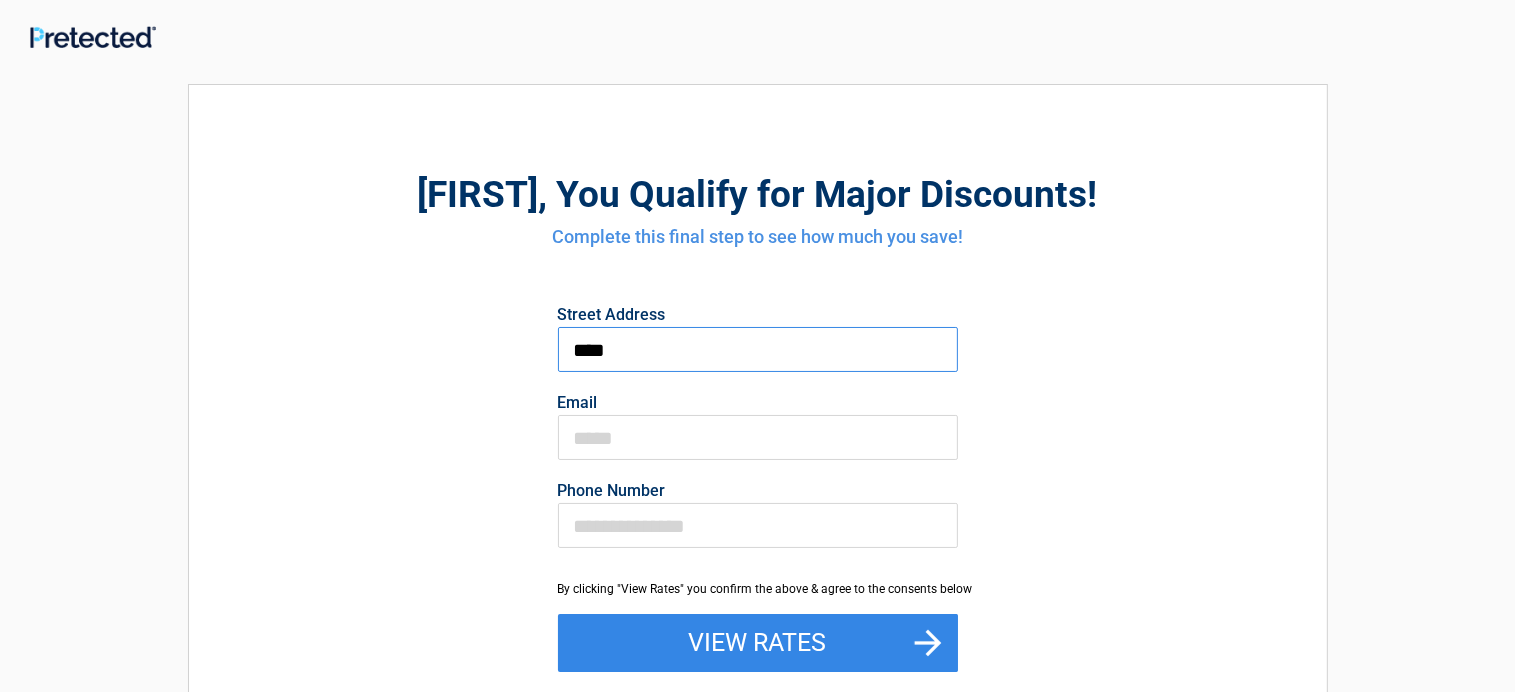 type on "**********" 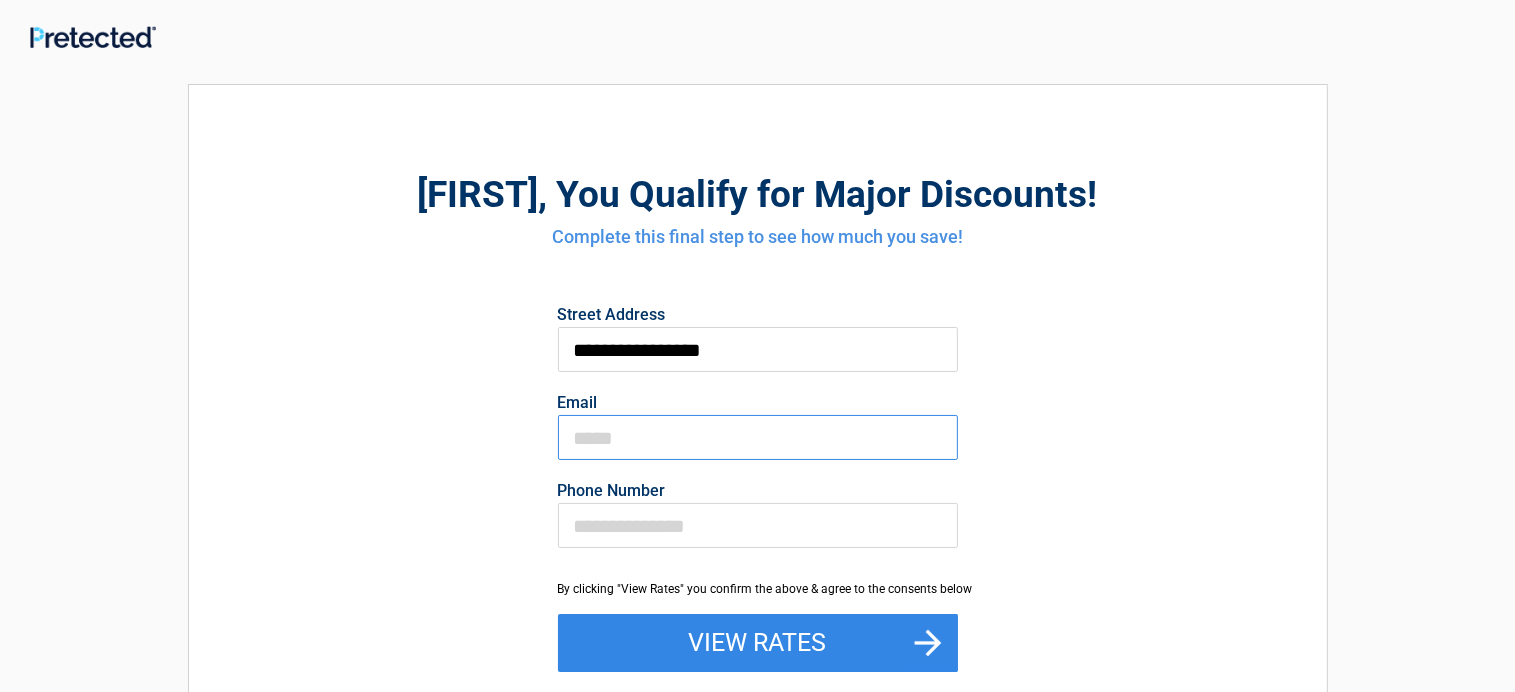 type on "**********" 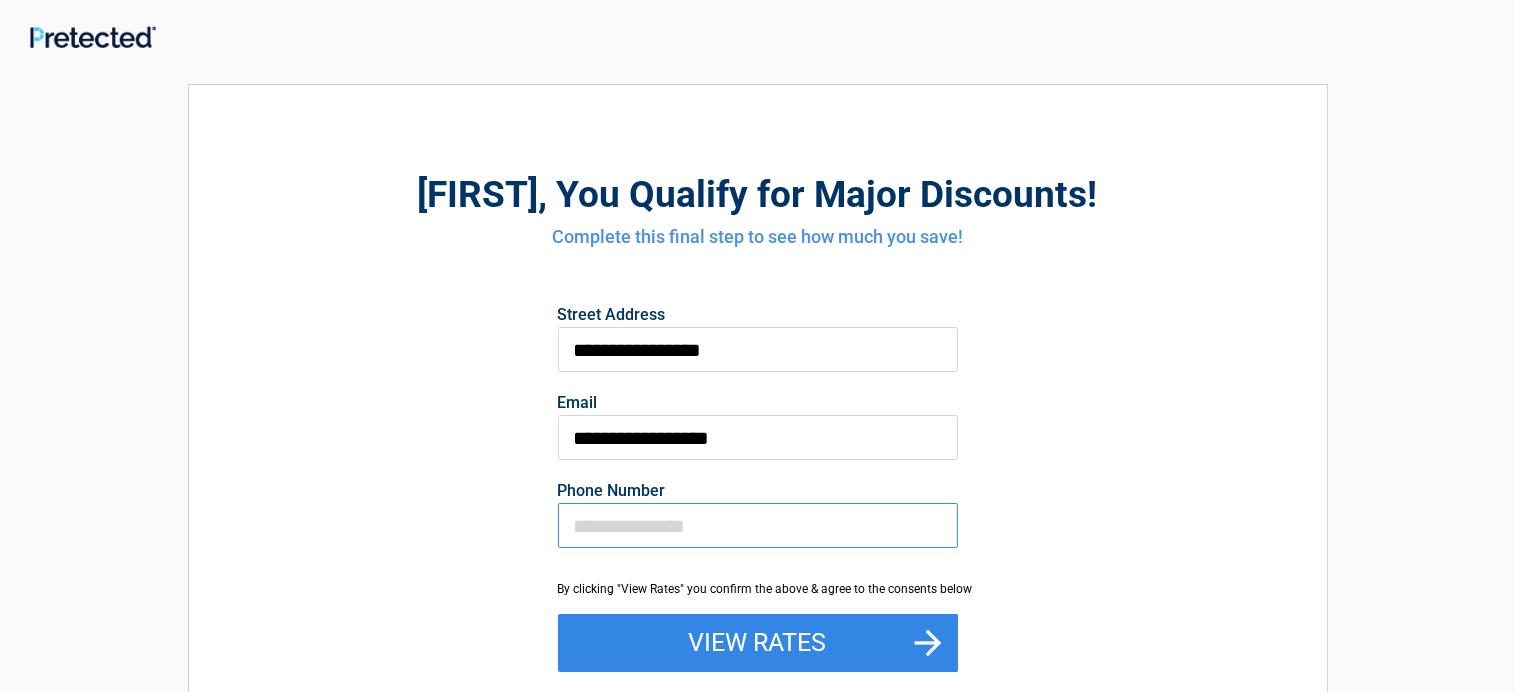 type on "**********" 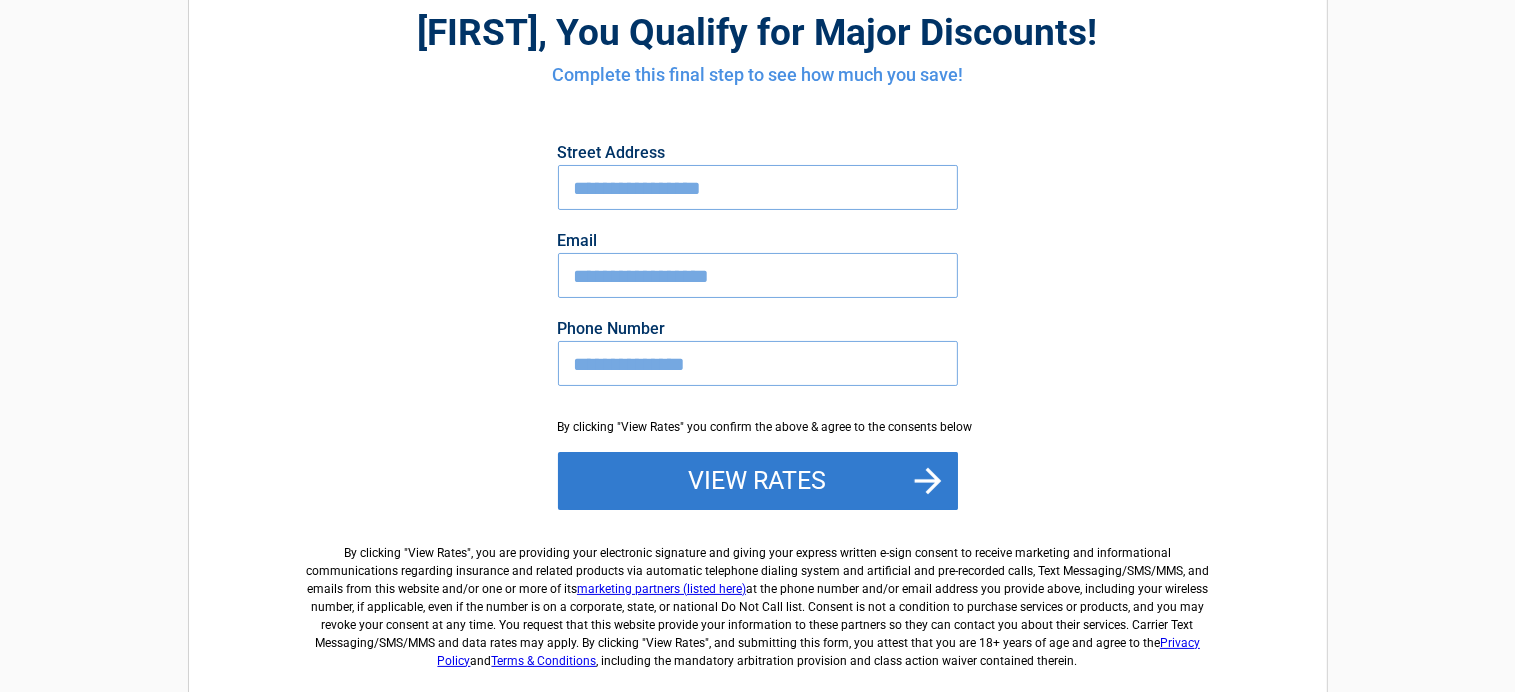 scroll, scrollTop: 211, scrollLeft: 0, axis: vertical 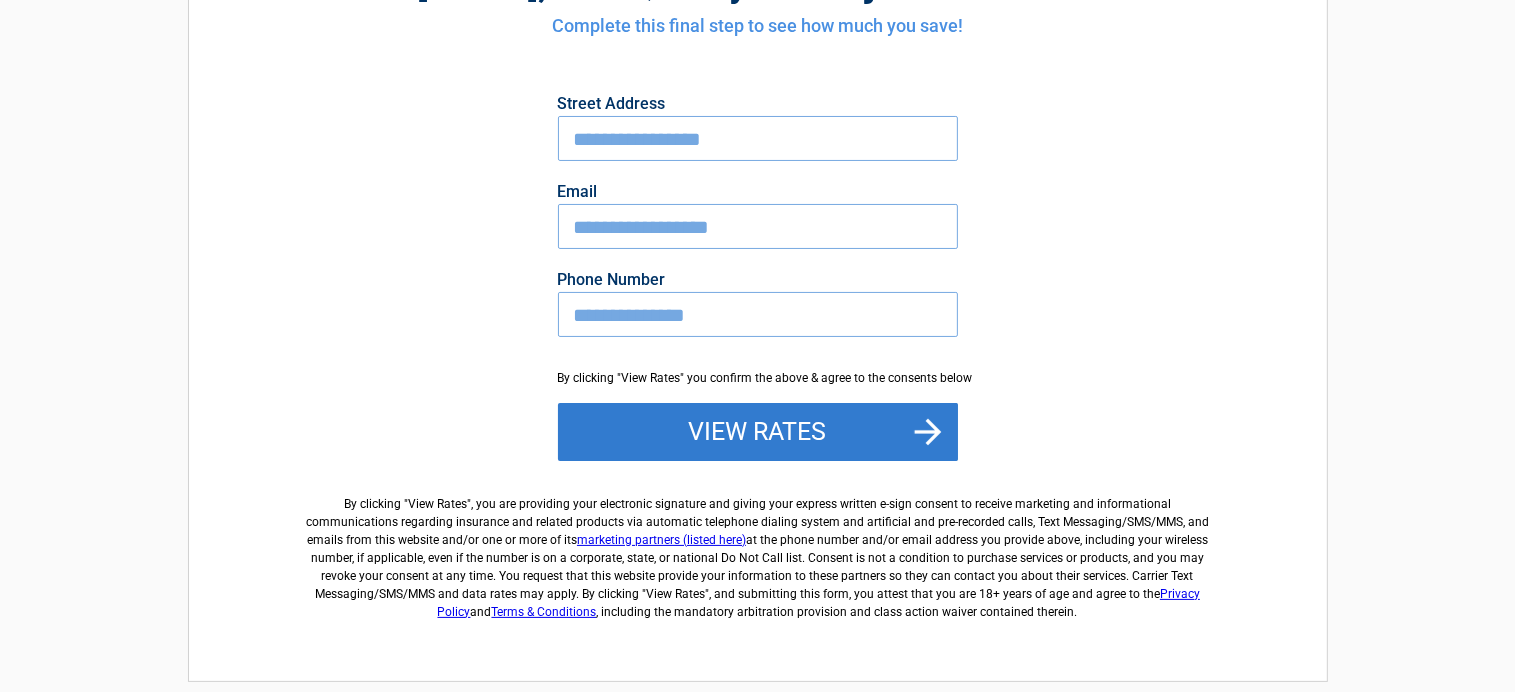 click on "View Rates" at bounding box center [758, 432] 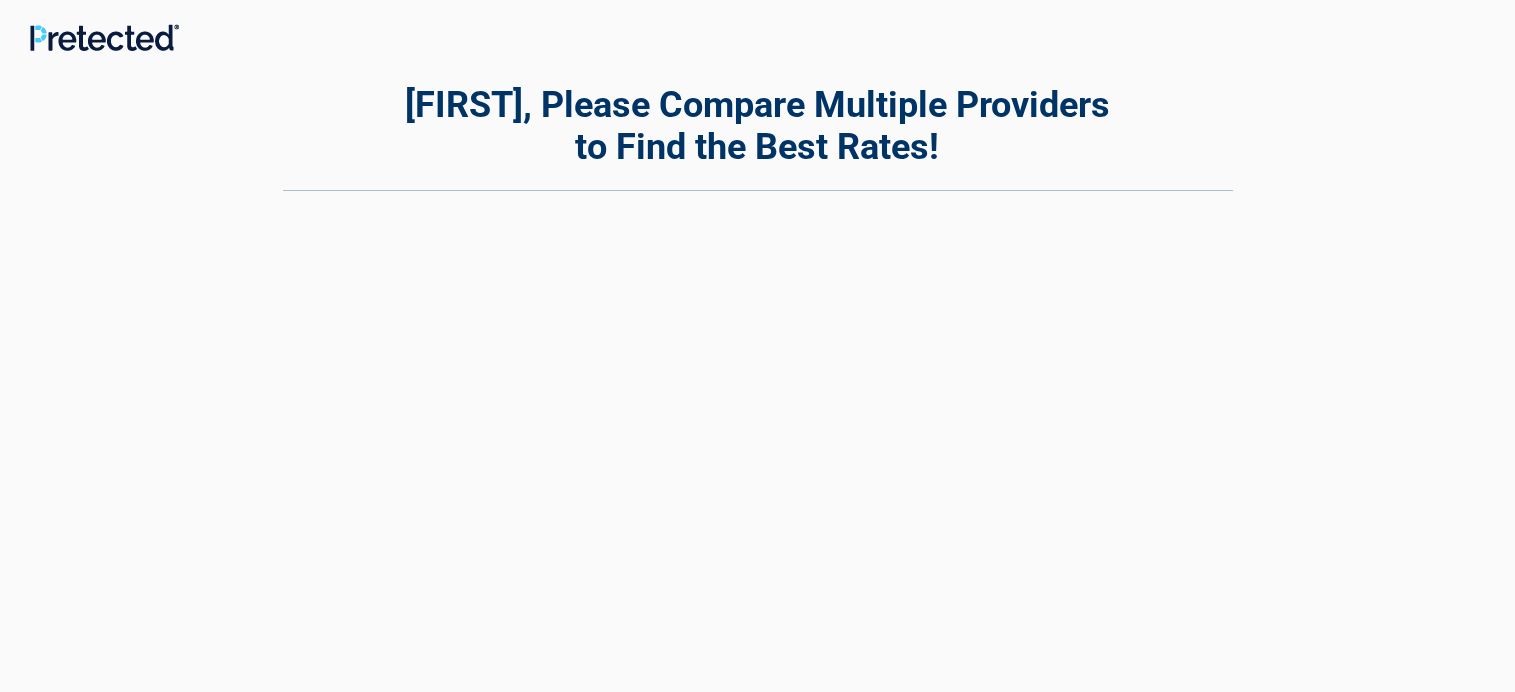 scroll, scrollTop: 0, scrollLeft: 0, axis: both 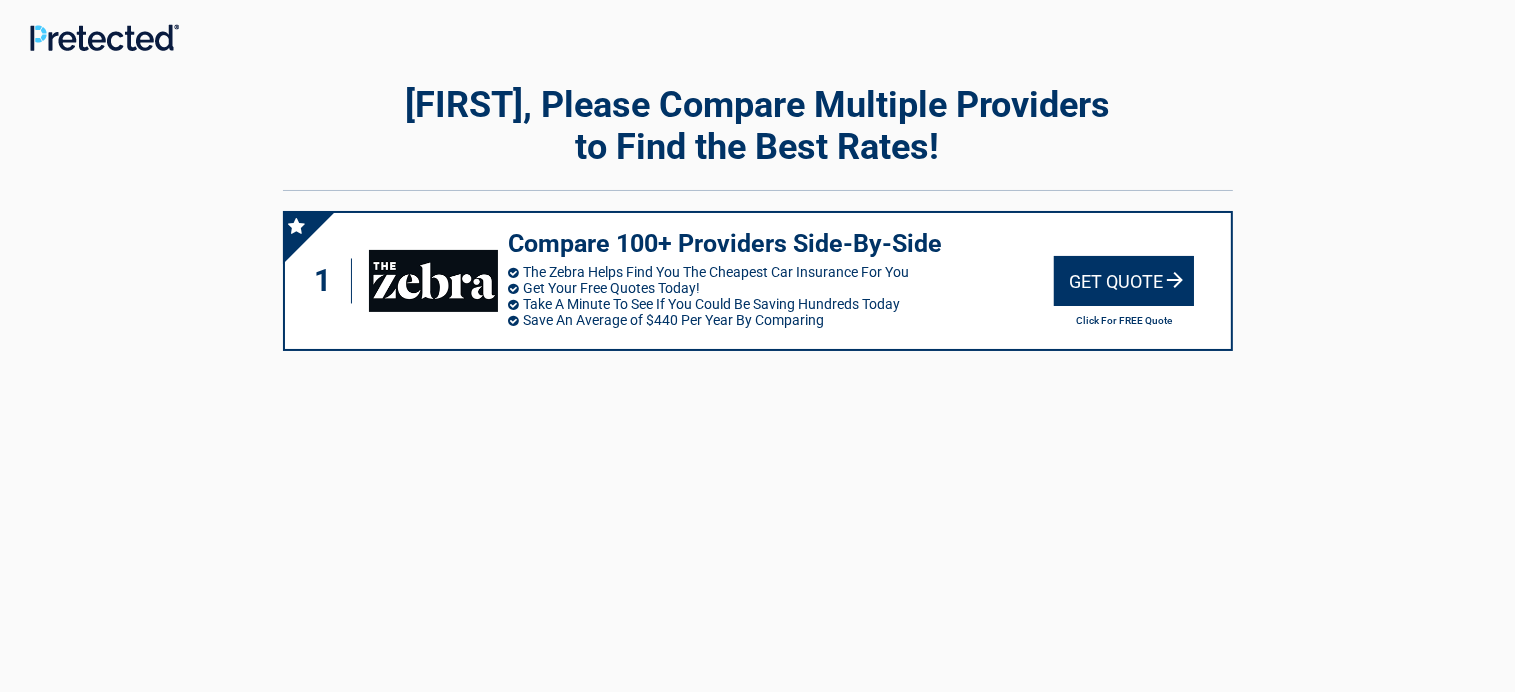 click on "Get Quote" at bounding box center [1124, 281] 